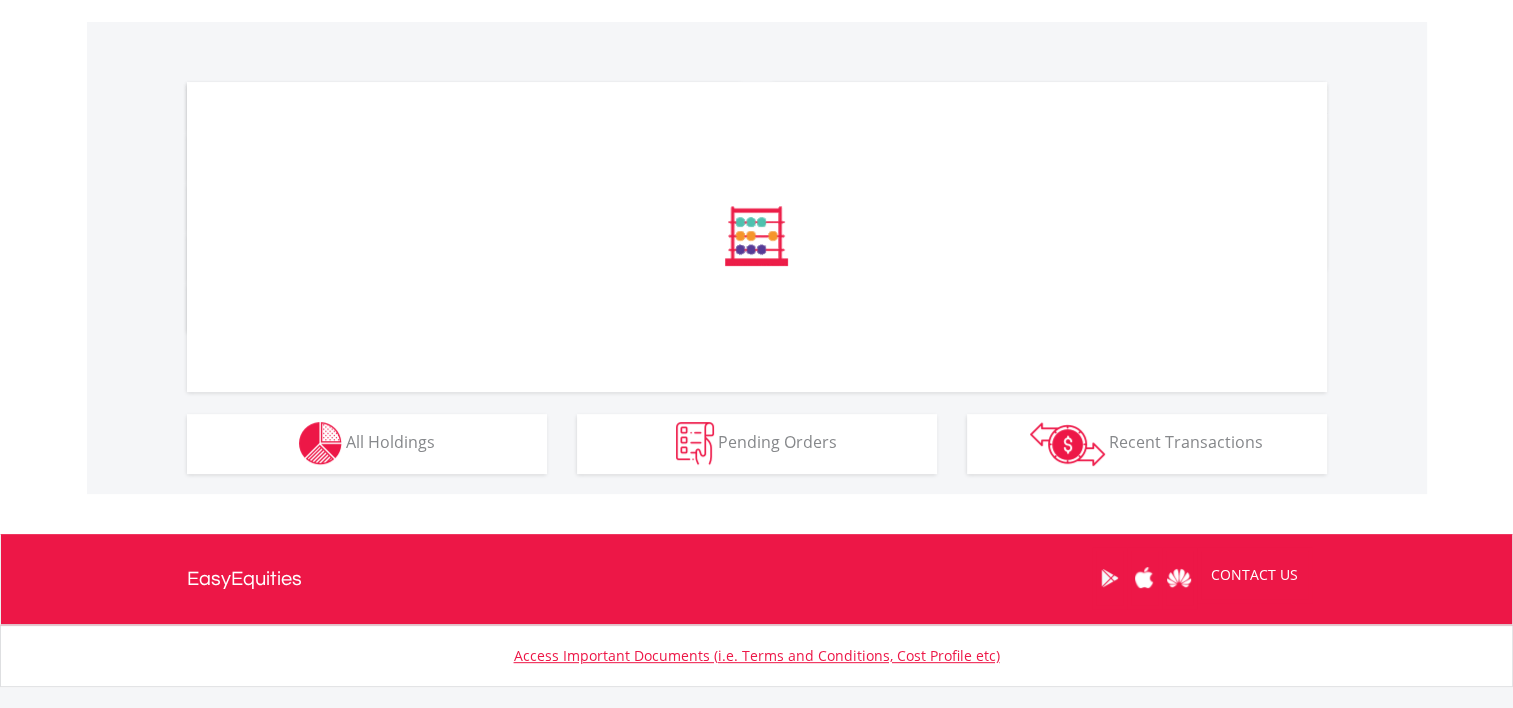 scroll, scrollTop: 600, scrollLeft: 0, axis: vertical 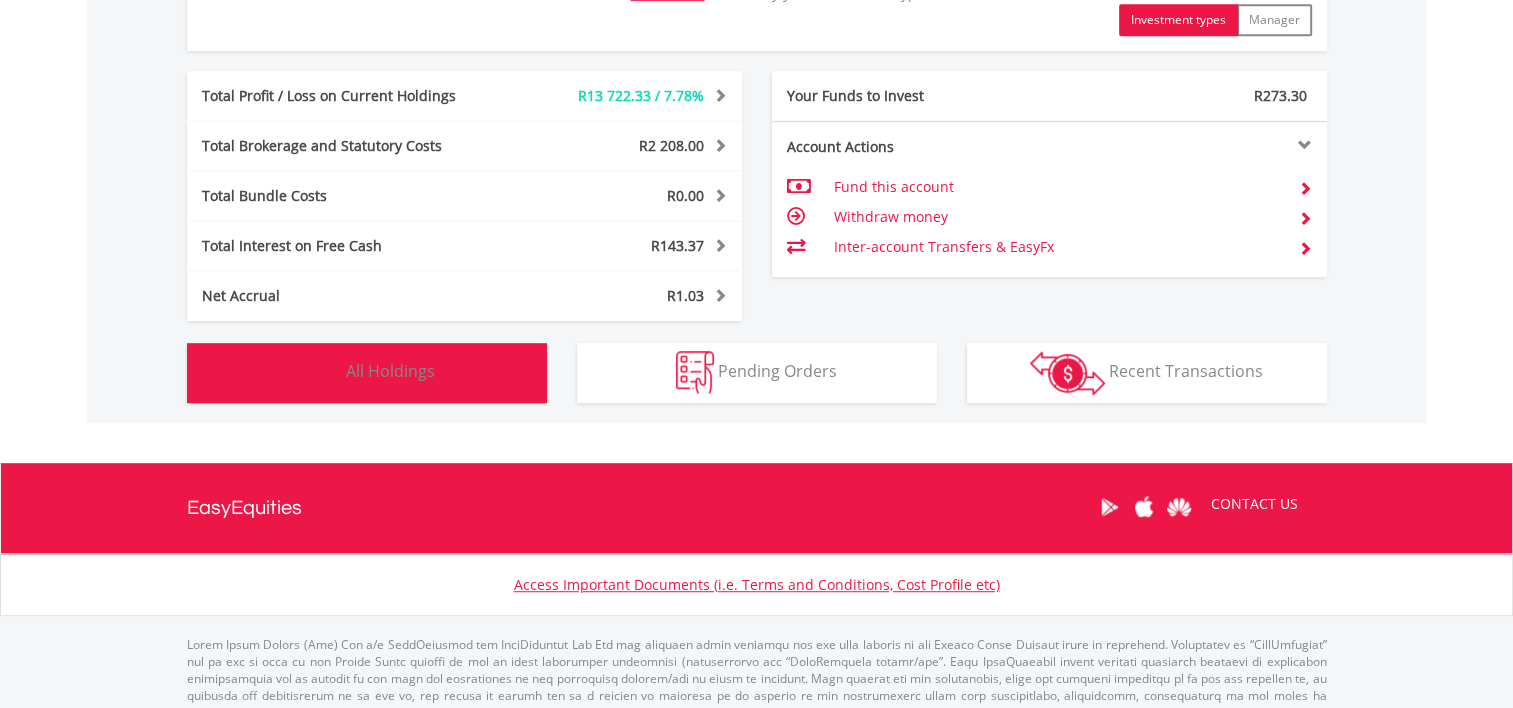 click on "Holdings
All Holdings" at bounding box center [367, 373] 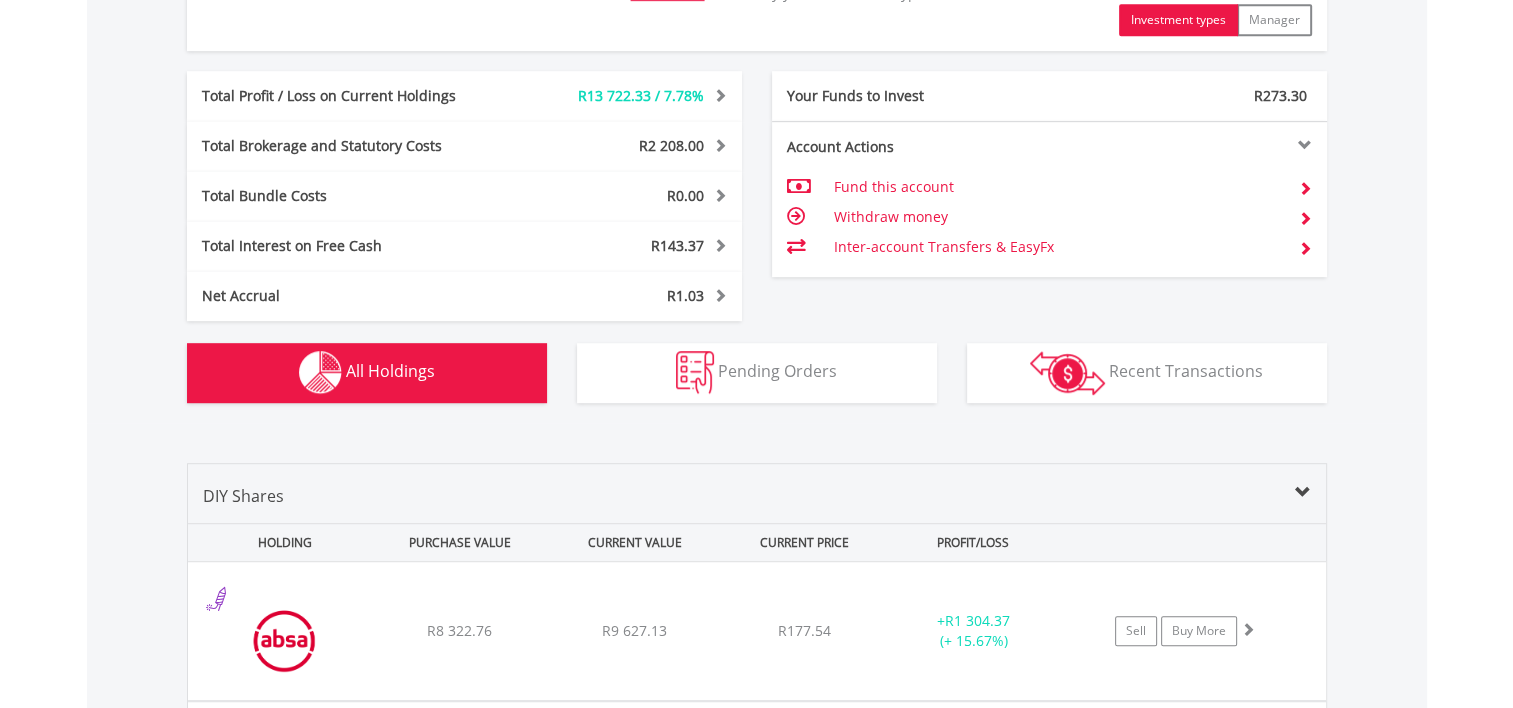 scroll, scrollTop: 1561, scrollLeft: 0, axis: vertical 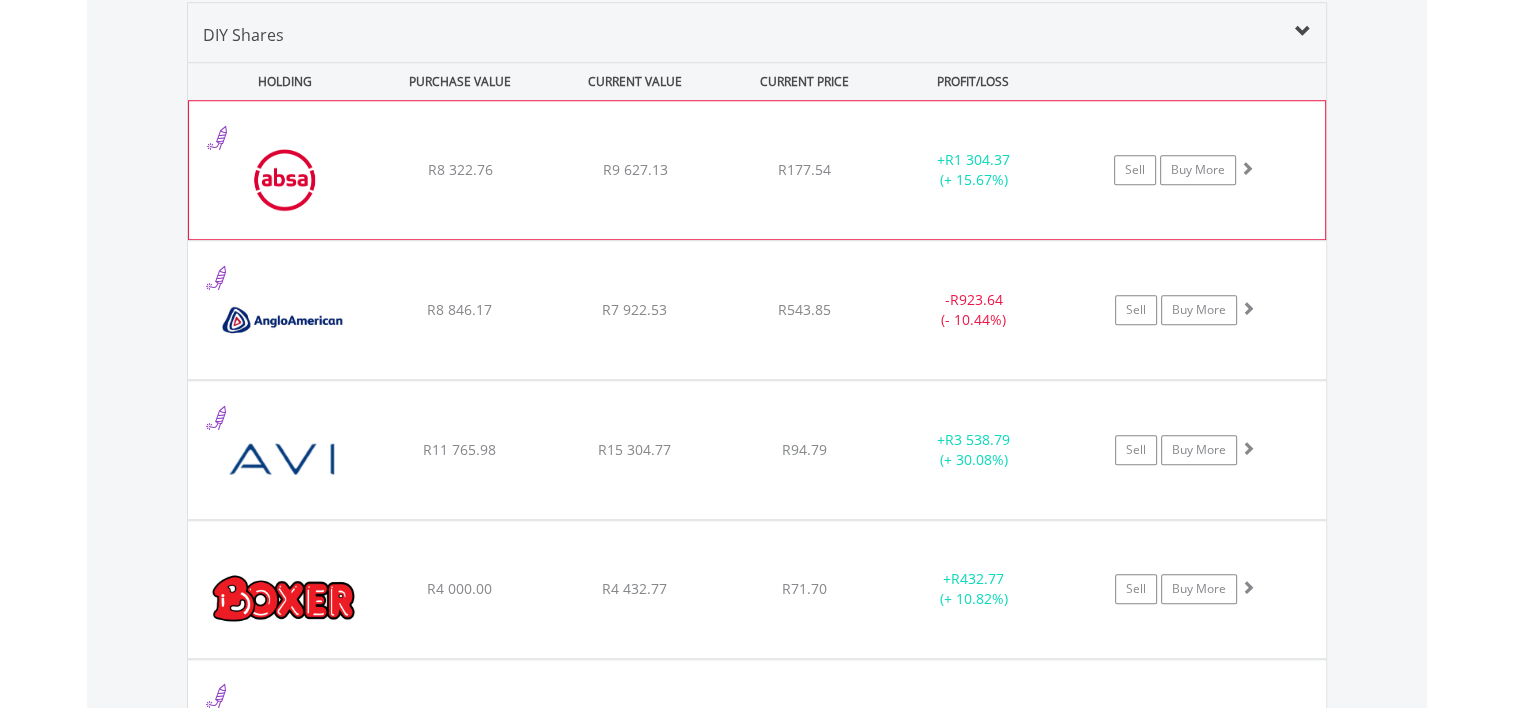 click on "﻿
Absa Group Limited
R8 322.76
R9 627.13
R177.54
+  R1 304.37 (+ 15.67%)
Sell
Buy More" at bounding box center (757, 170) 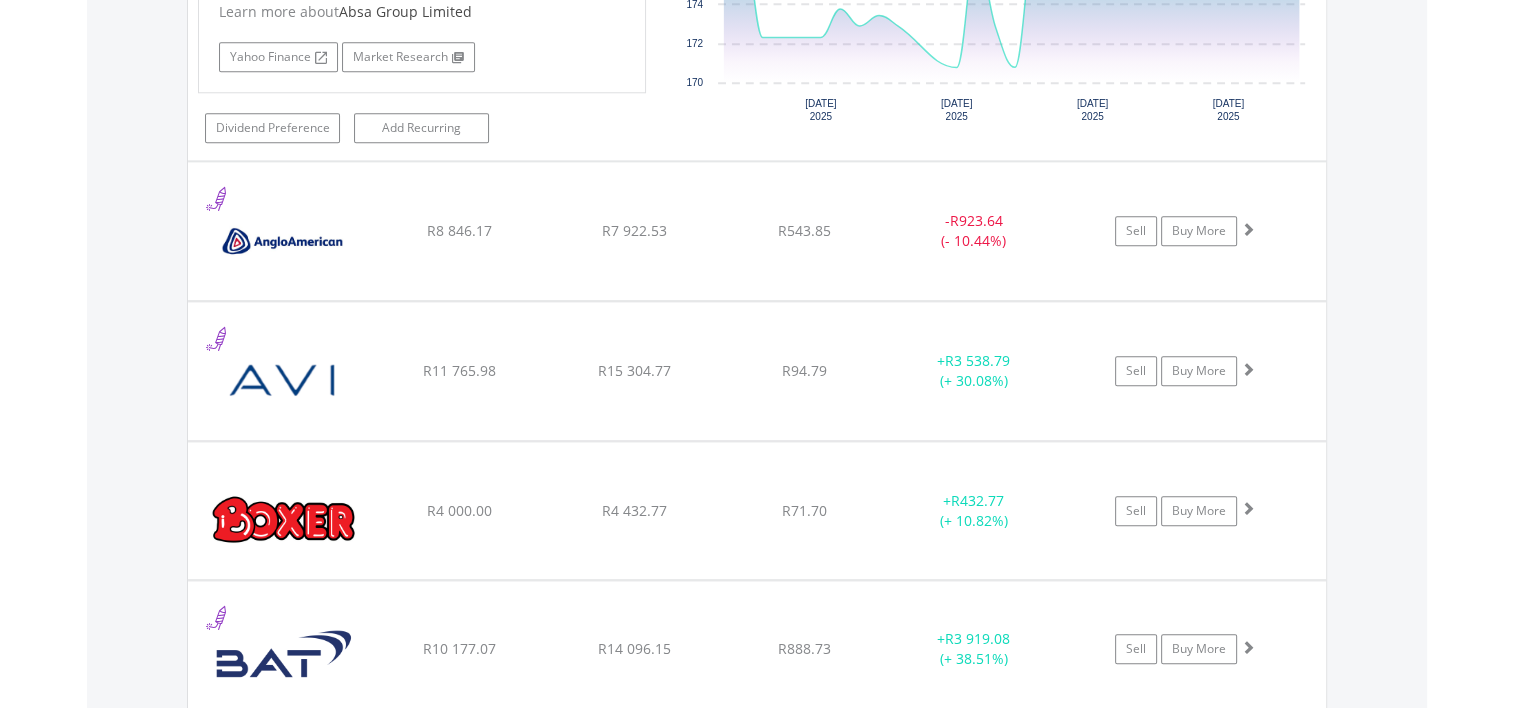 scroll, scrollTop: 2061, scrollLeft: 0, axis: vertical 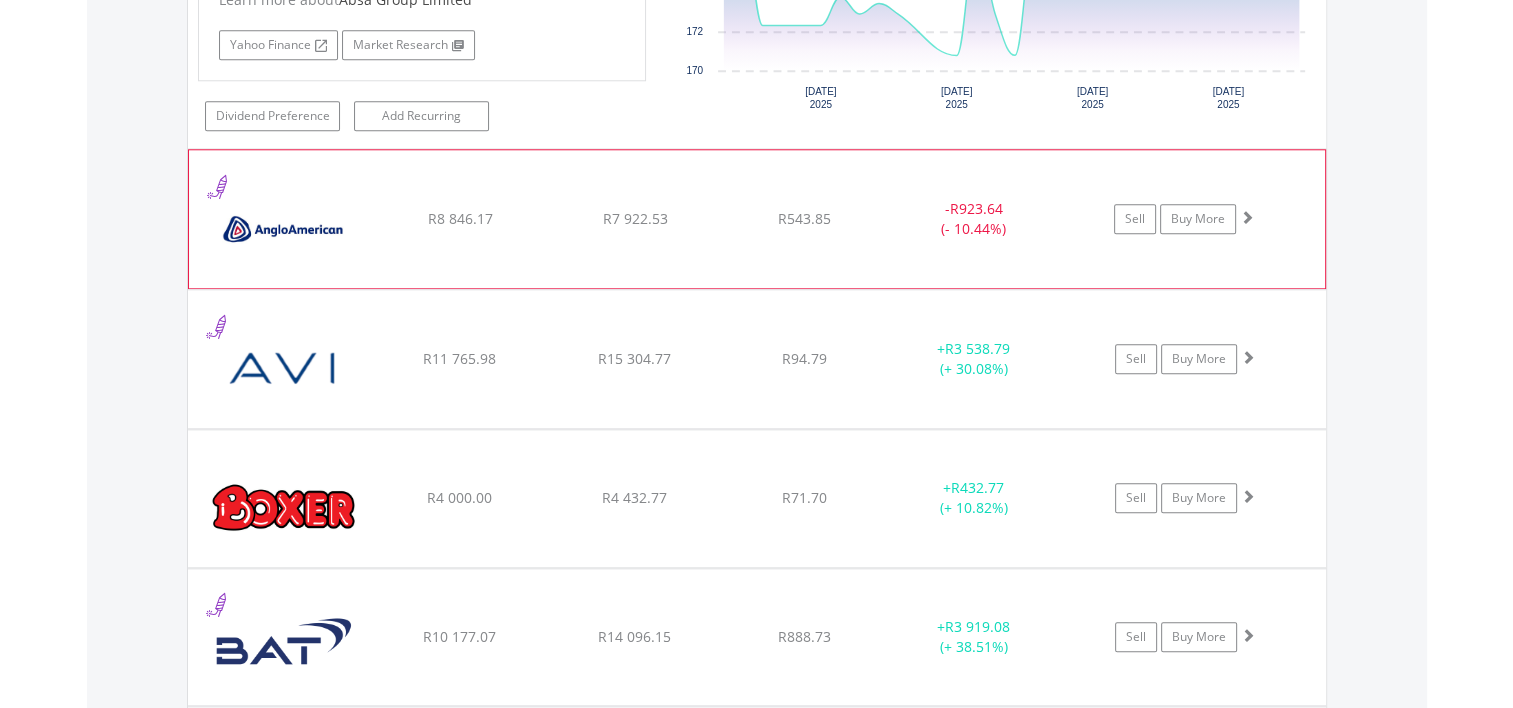 click on "﻿
Anglo American PLC
R8 846.17
R7 922.53
R543.85
-  R923.64 (- 10.44%)
Sell
Buy More" at bounding box center (757, -330) 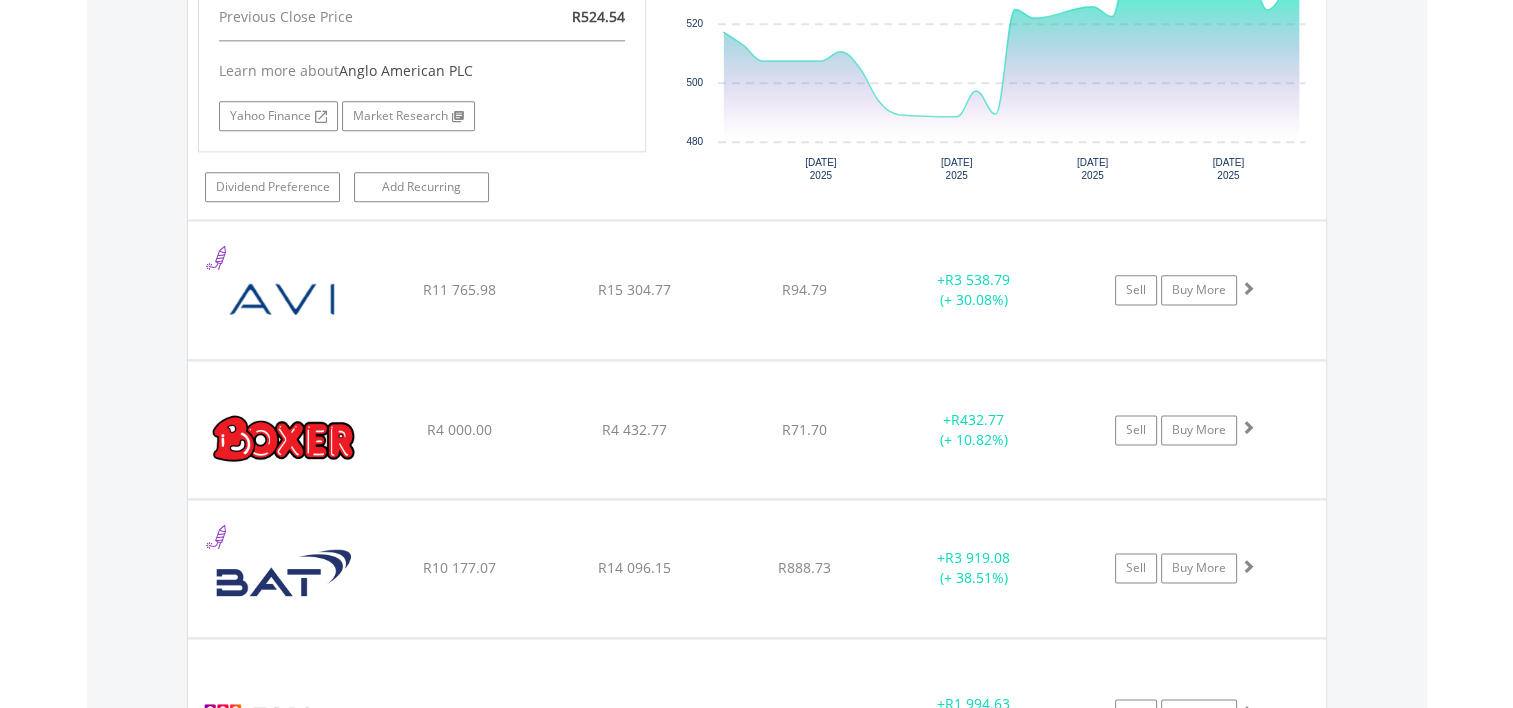 scroll, scrollTop: 2661, scrollLeft: 0, axis: vertical 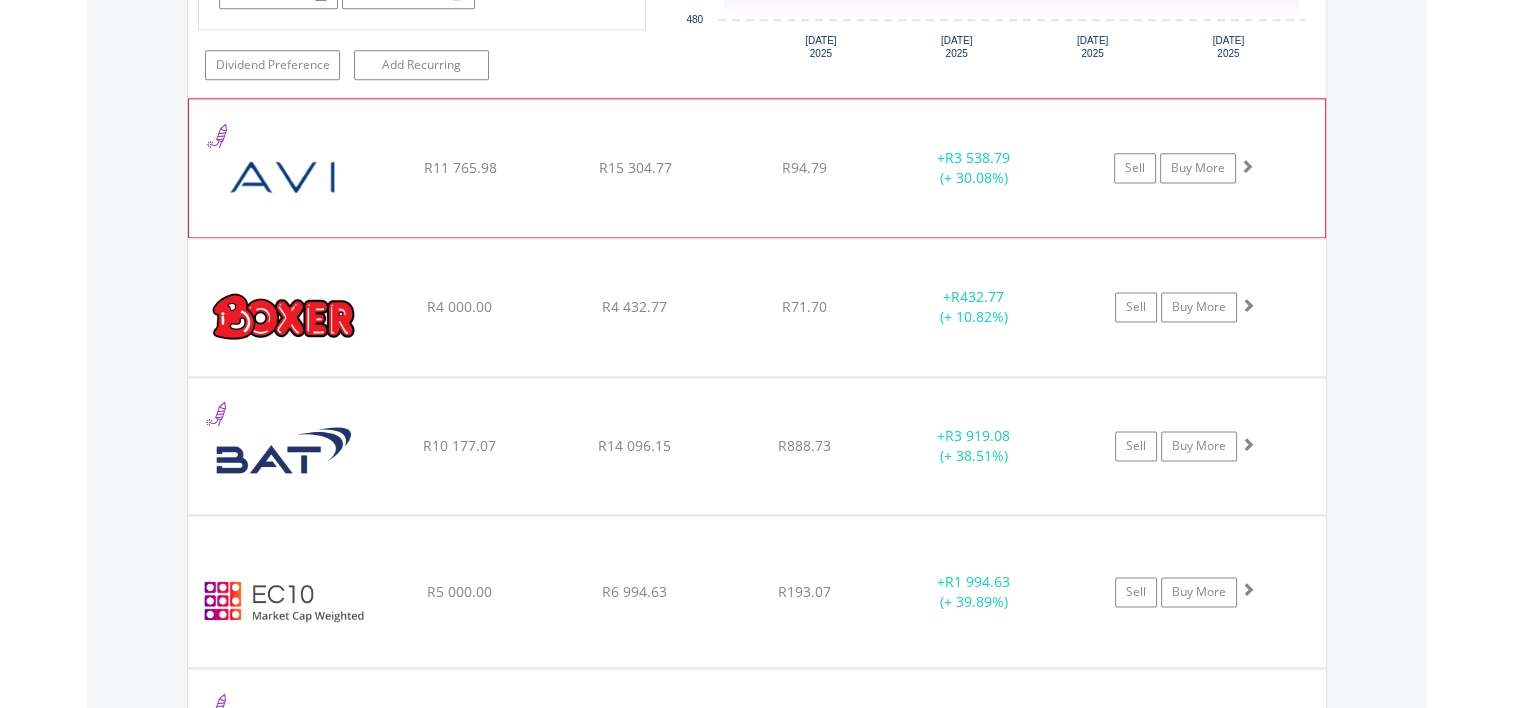 click on "﻿
AVI Limited
R11 765.98
R15 304.77
R94.79
+  R3 538.79 (+ 30.08%)
Sell
Buy More" at bounding box center [757, -930] 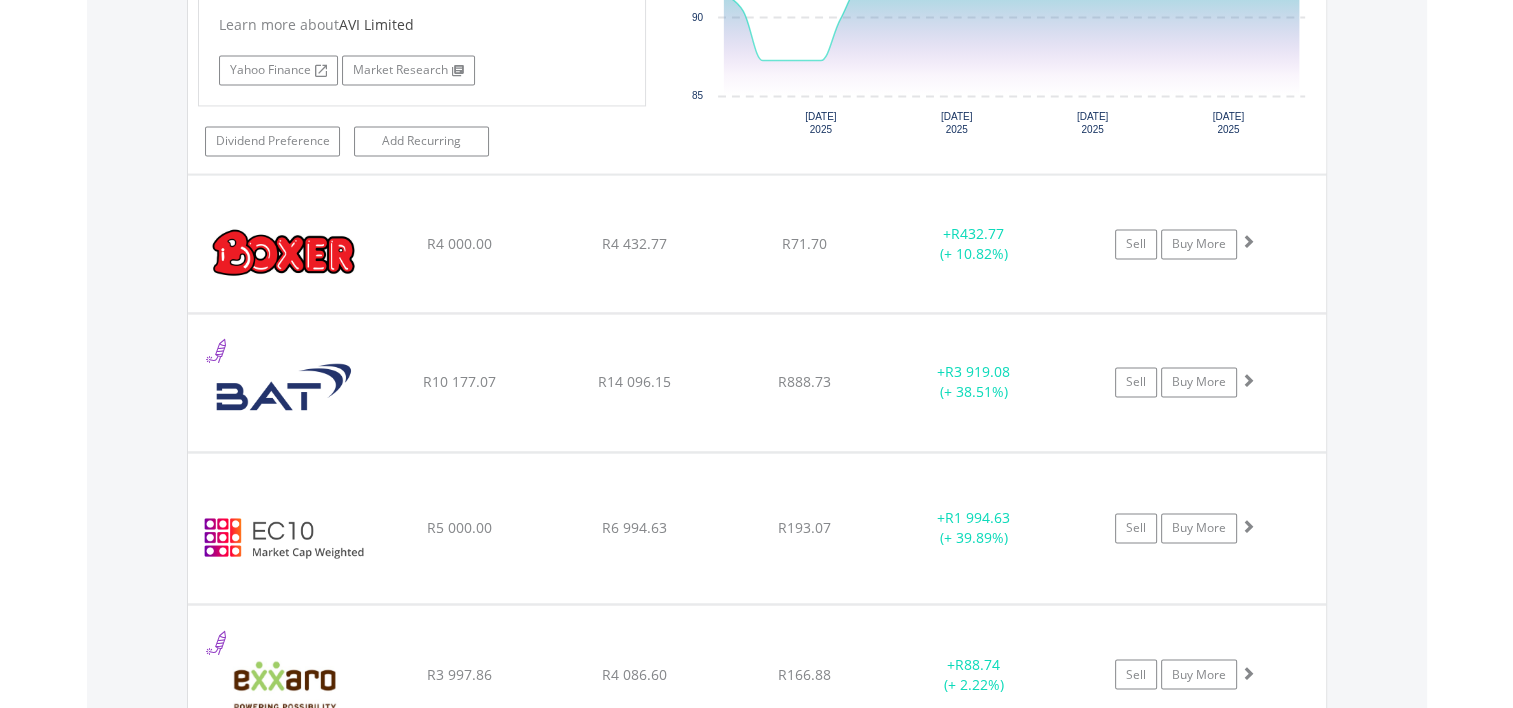 scroll, scrollTop: 3161, scrollLeft: 0, axis: vertical 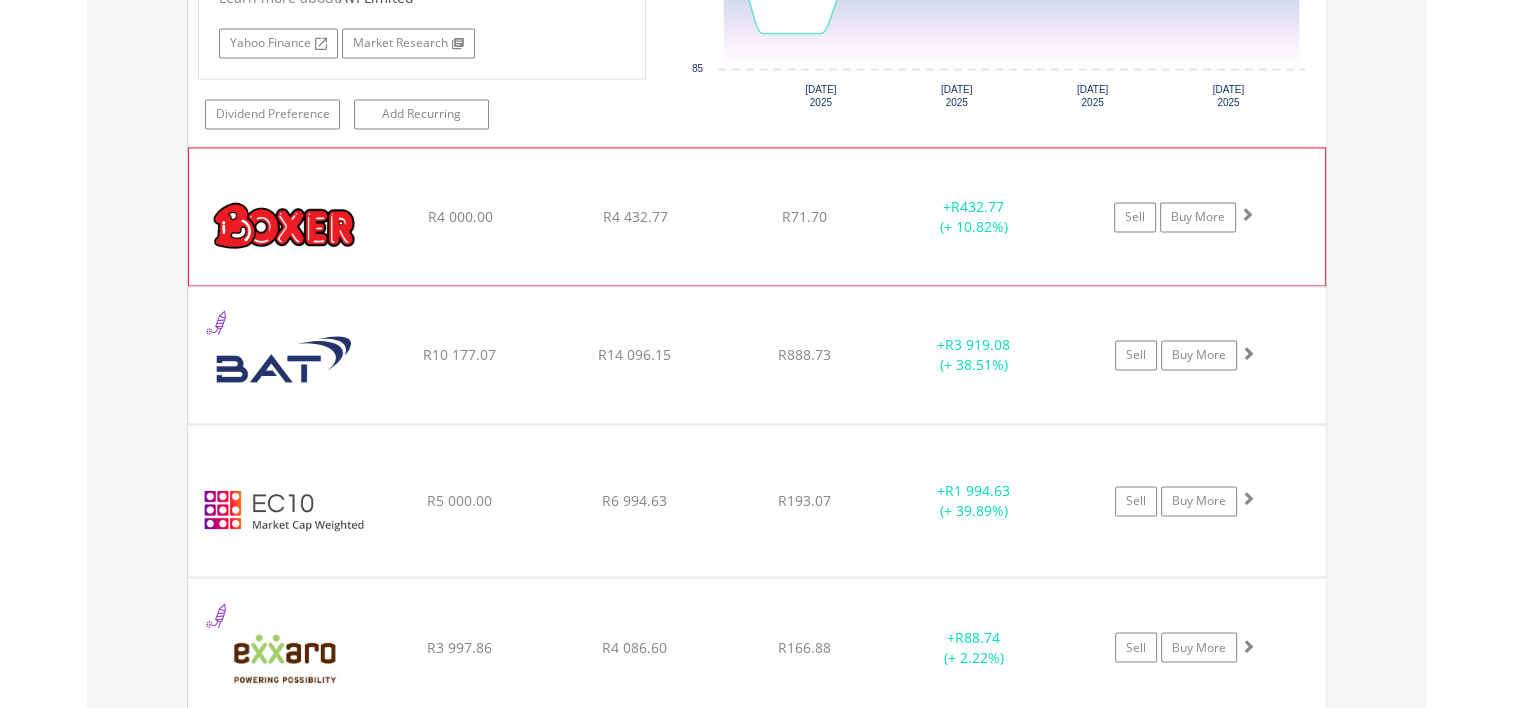click on "﻿
Boxer Retail Limited
R4 000.00
R4 432.77
R71.70
+  R432.77 (+ 10.82%)
Sell
Buy More" at bounding box center [757, -1430] 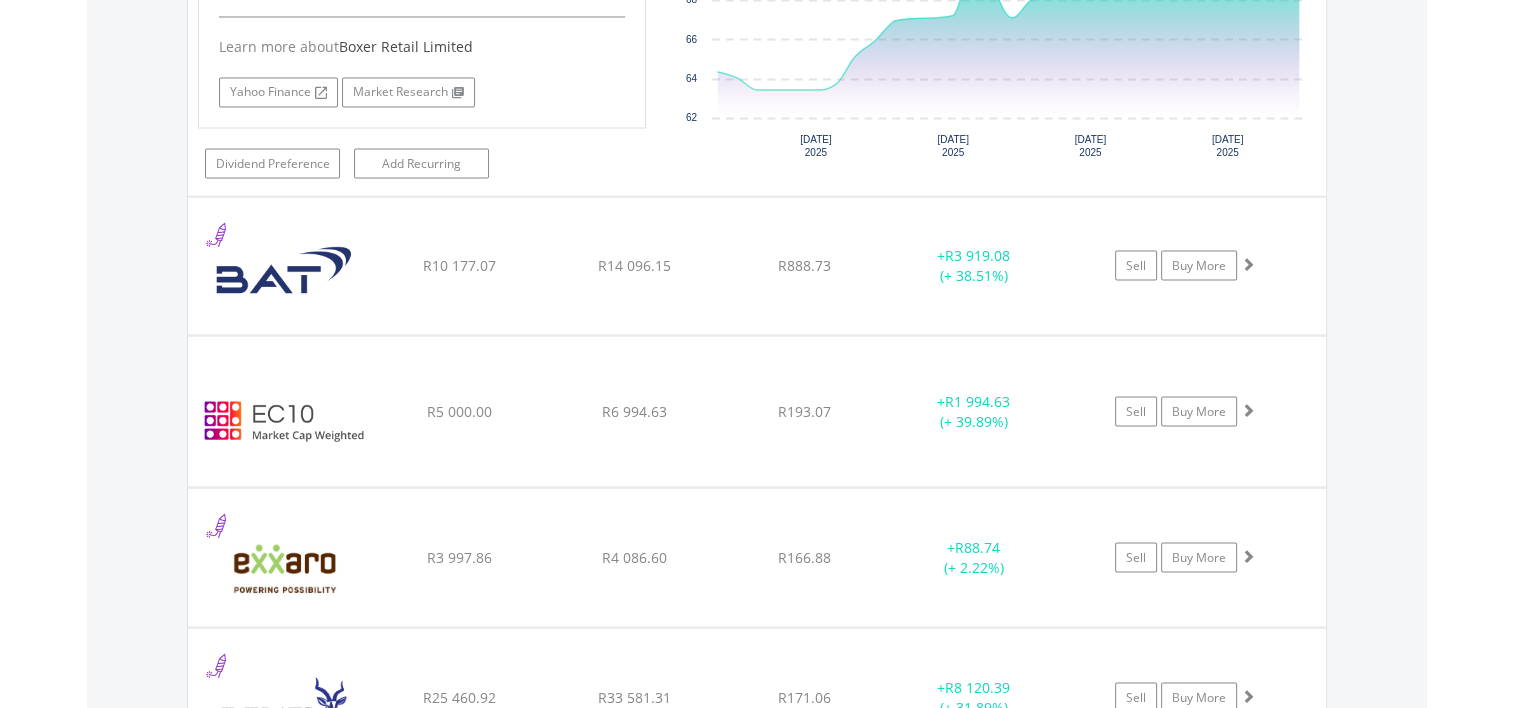 scroll, scrollTop: 3661, scrollLeft: 0, axis: vertical 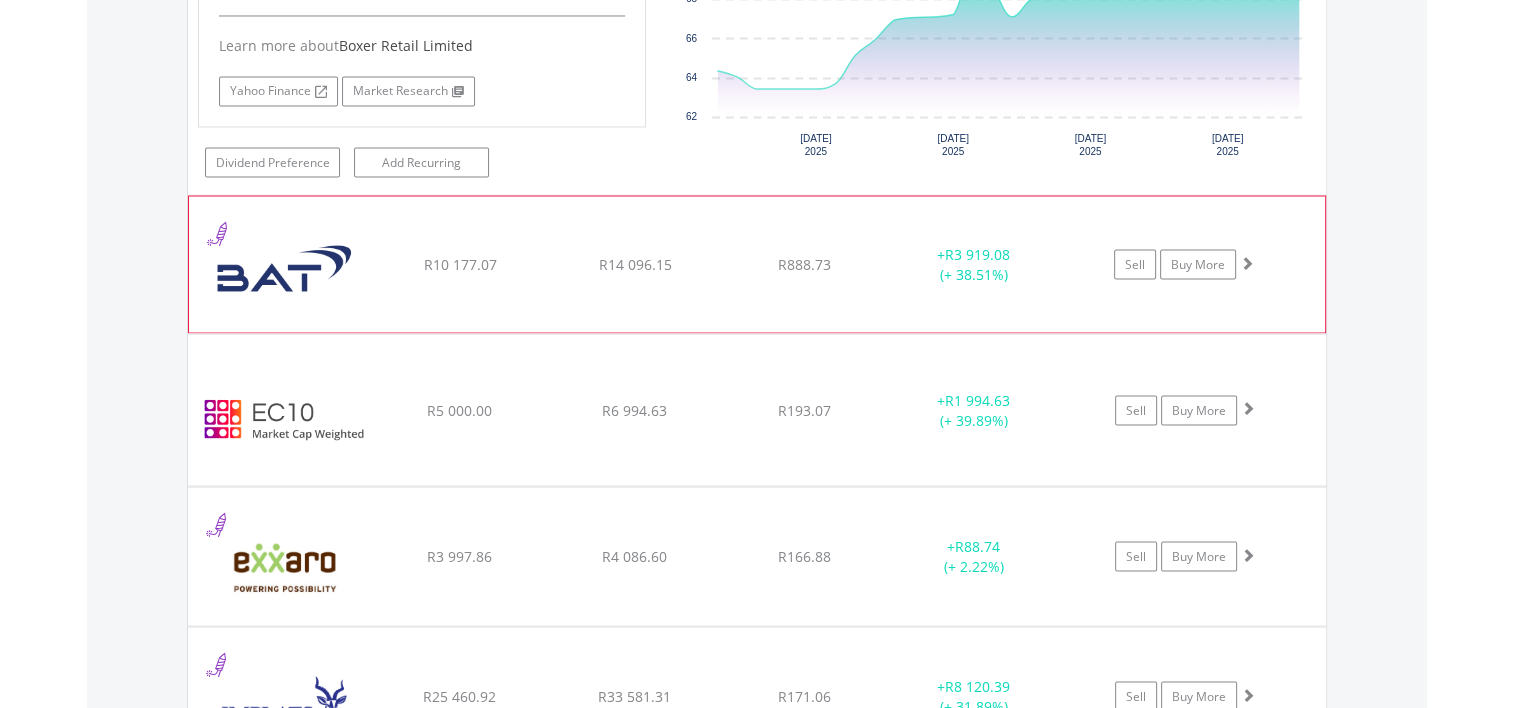 click on "﻿
British American Tobacco PLC
R10 177.07
R14 096.15
R888.73
+  R3 919.08 (+ 38.51%)
Sell
Buy More" at bounding box center [757, -1930] 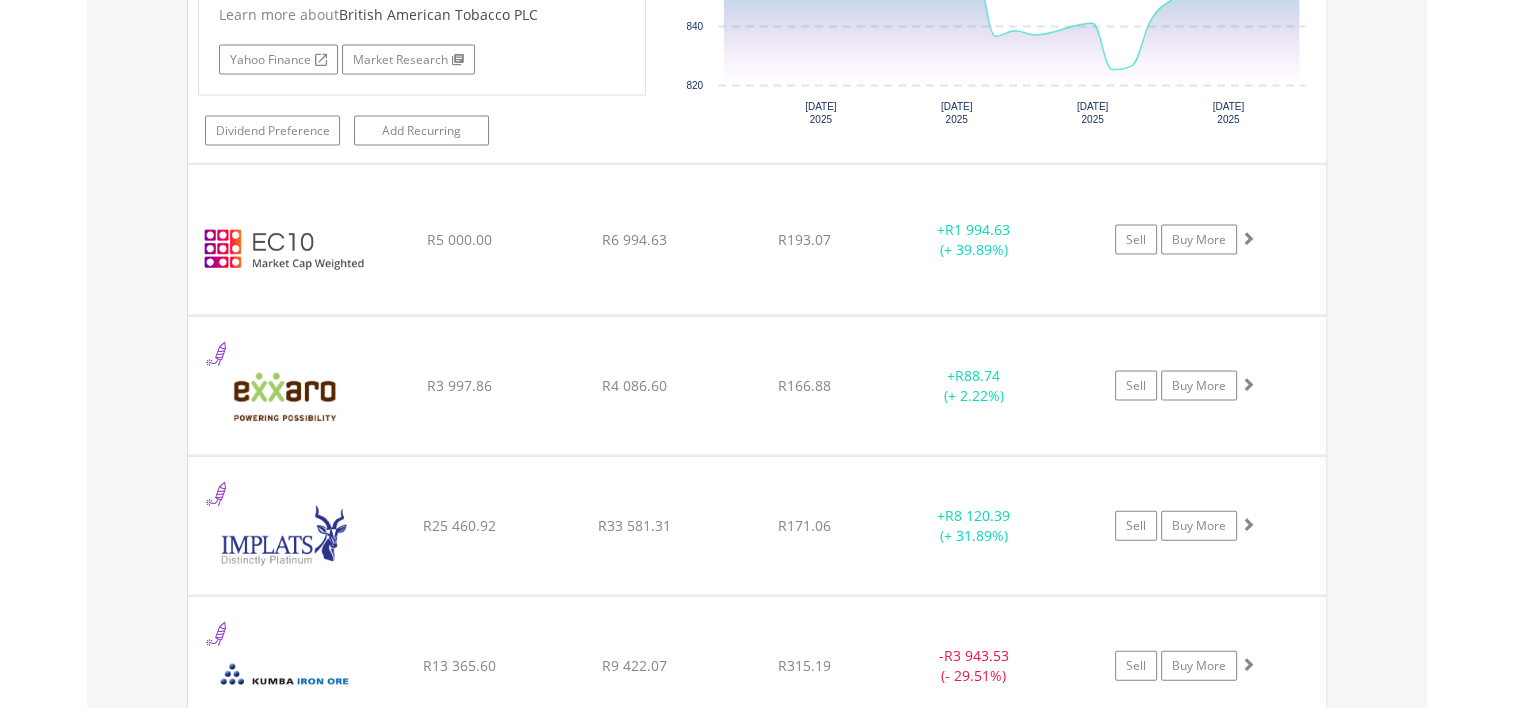 scroll, scrollTop: 4261, scrollLeft: 0, axis: vertical 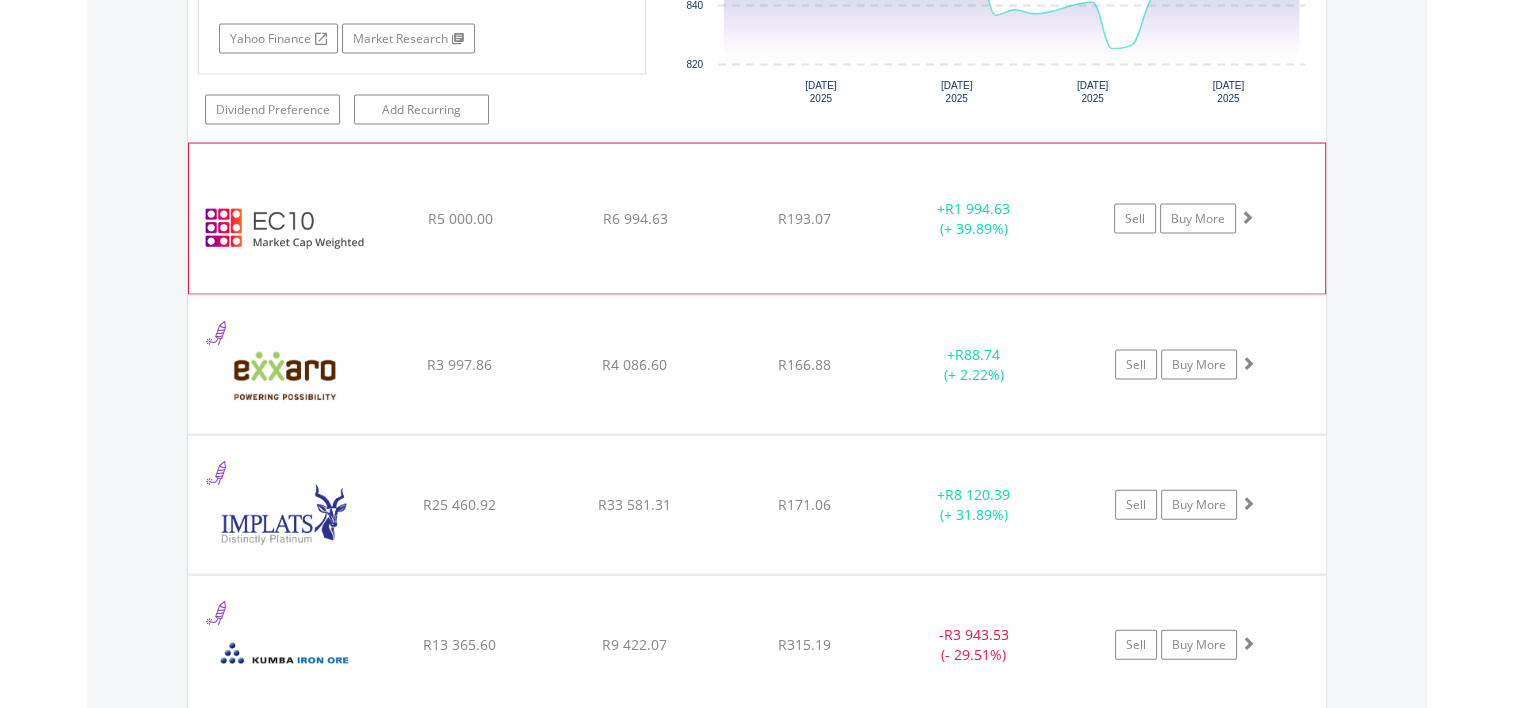 click on "﻿
EasyCrypto 10
R5 000.00
R6 994.63
R193.07
+  R1 994.63 (+ 39.89%)
Sell
Buy More" at bounding box center [757, -2530] 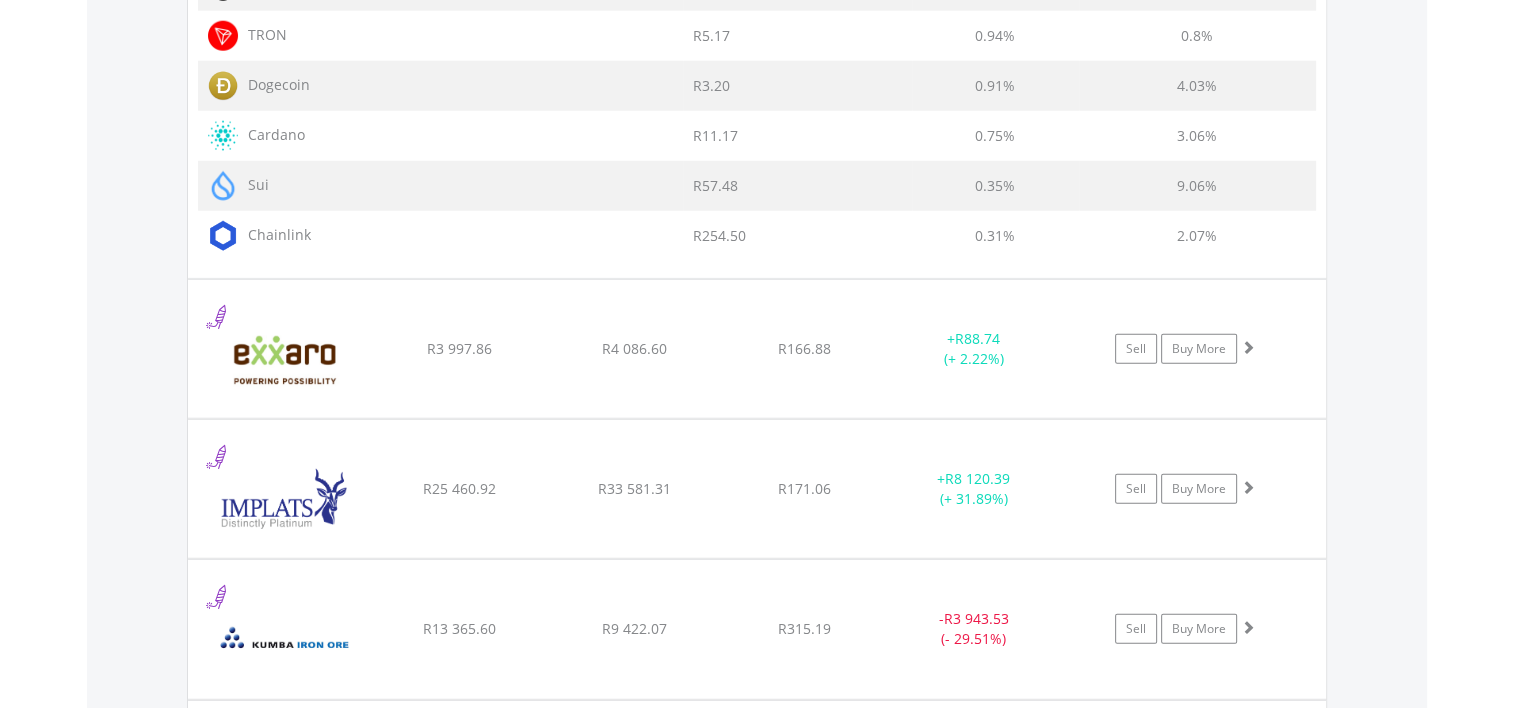 scroll, scrollTop: 5261, scrollLeft: 0, axis: vertical 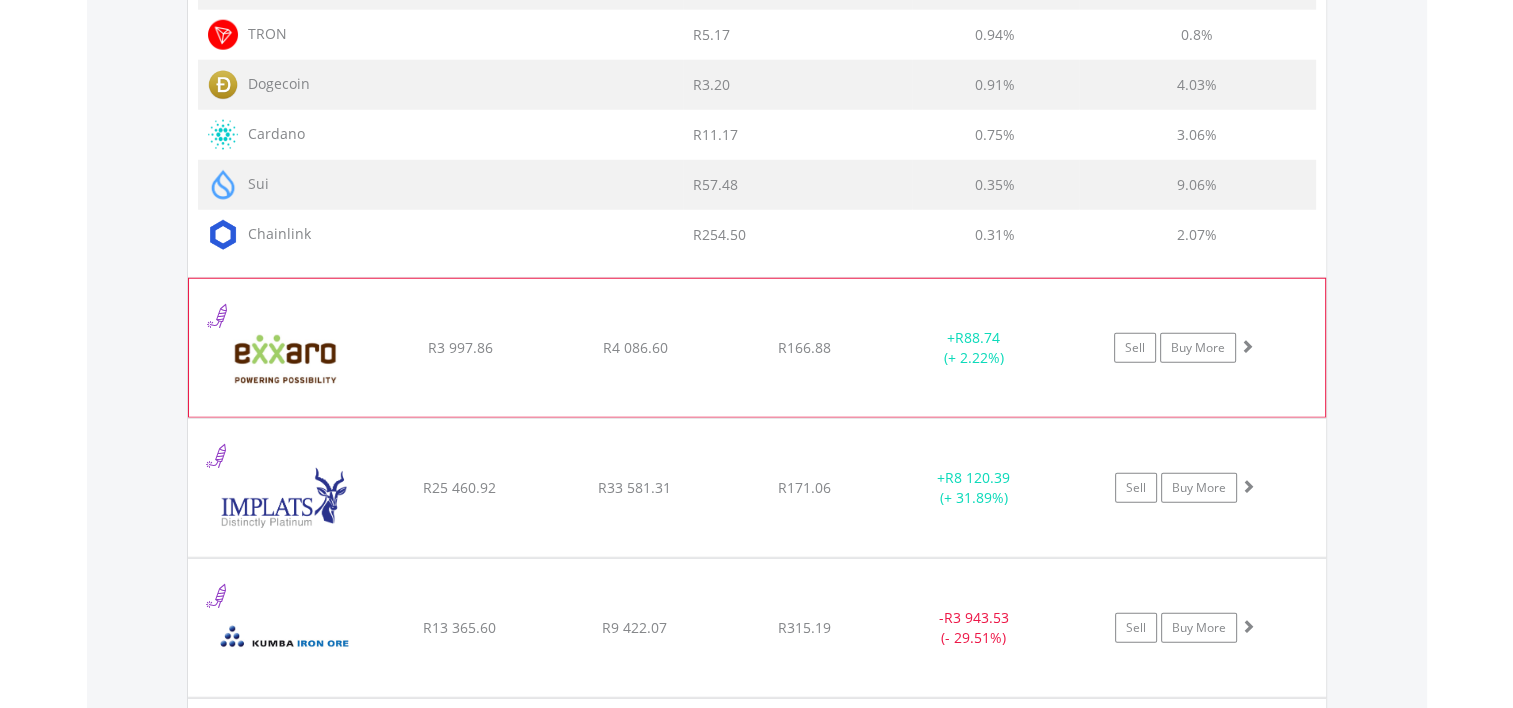 click on "+  R88.74 (+ 2.22%)" at bounding box center [974, -3530] 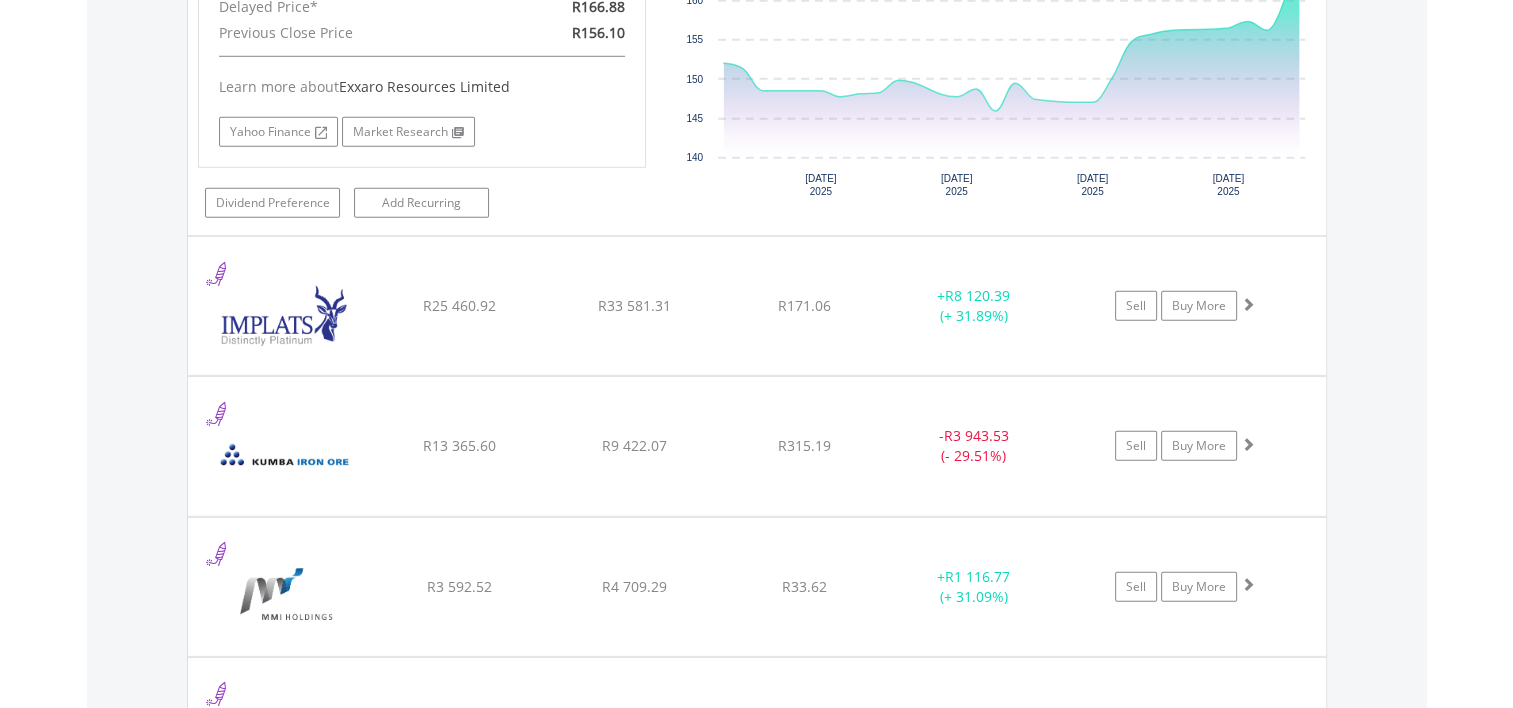 scroll, scrollTop: 5961, scrollLeft: 0, axis: vertical 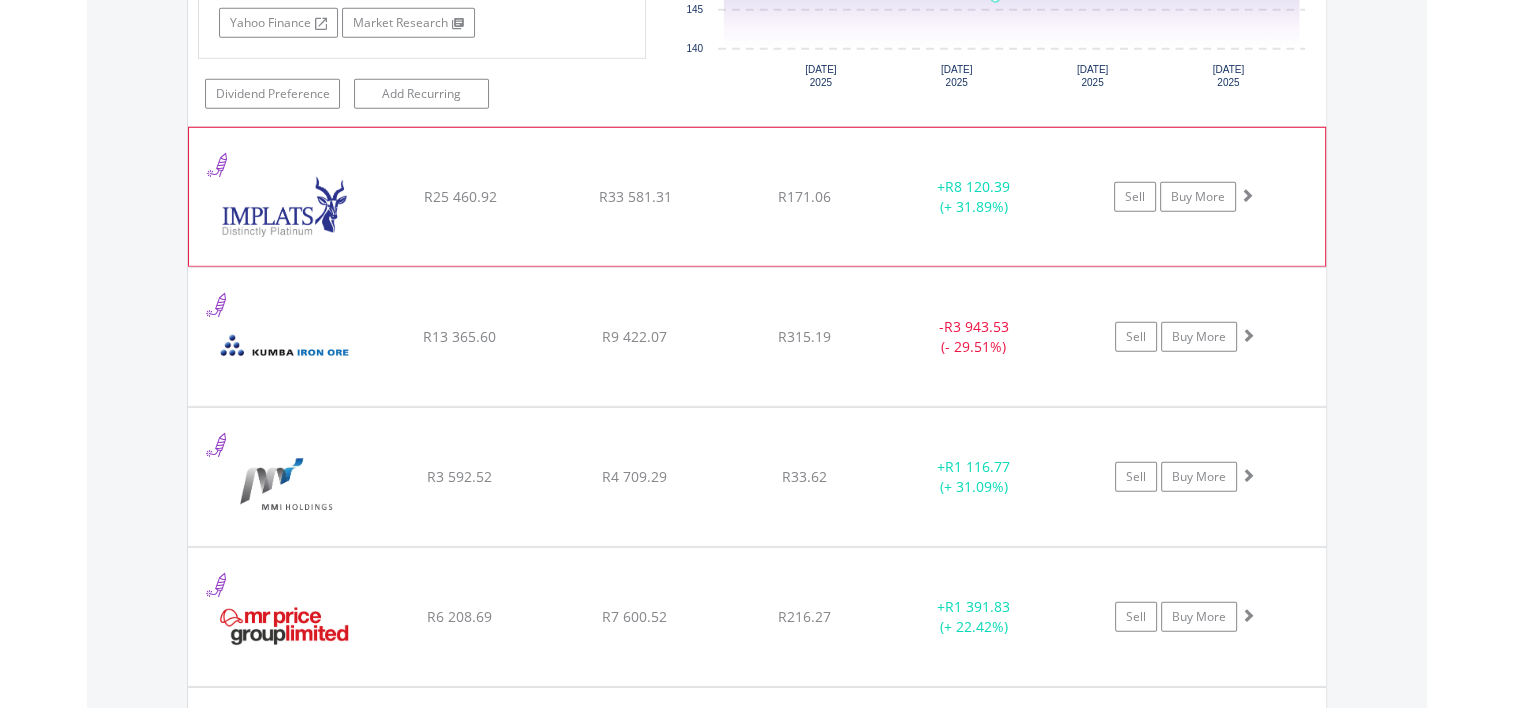 click on "﻿
Impala Platinum Hlgs Limited
R25 460.92
R33 581.31
R171.06
+  R8 120.39 (+ 31.89%)
Sell
Buy More" at bounding box center [757, -4230] 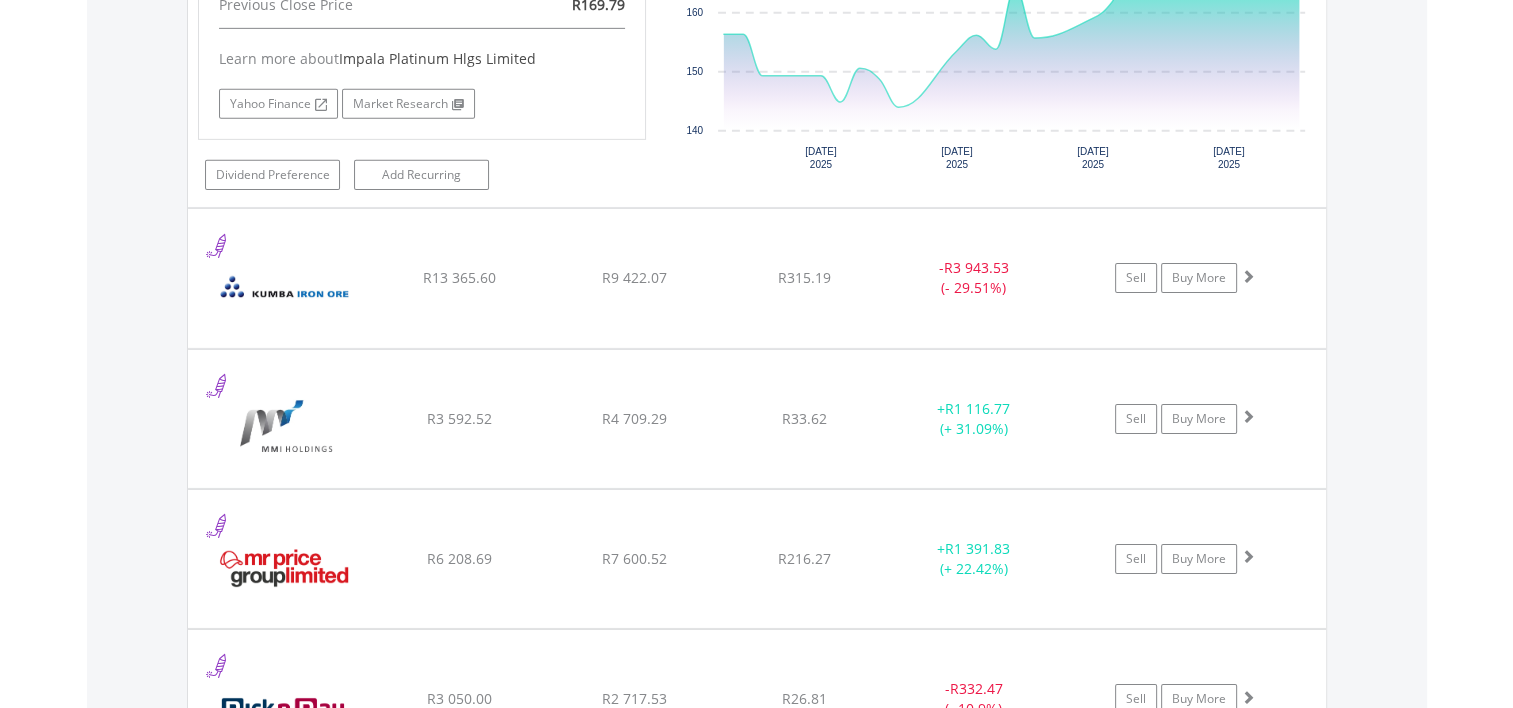 scroll, scrollTop: 6461, scrollLeft: 0, axis: vertical 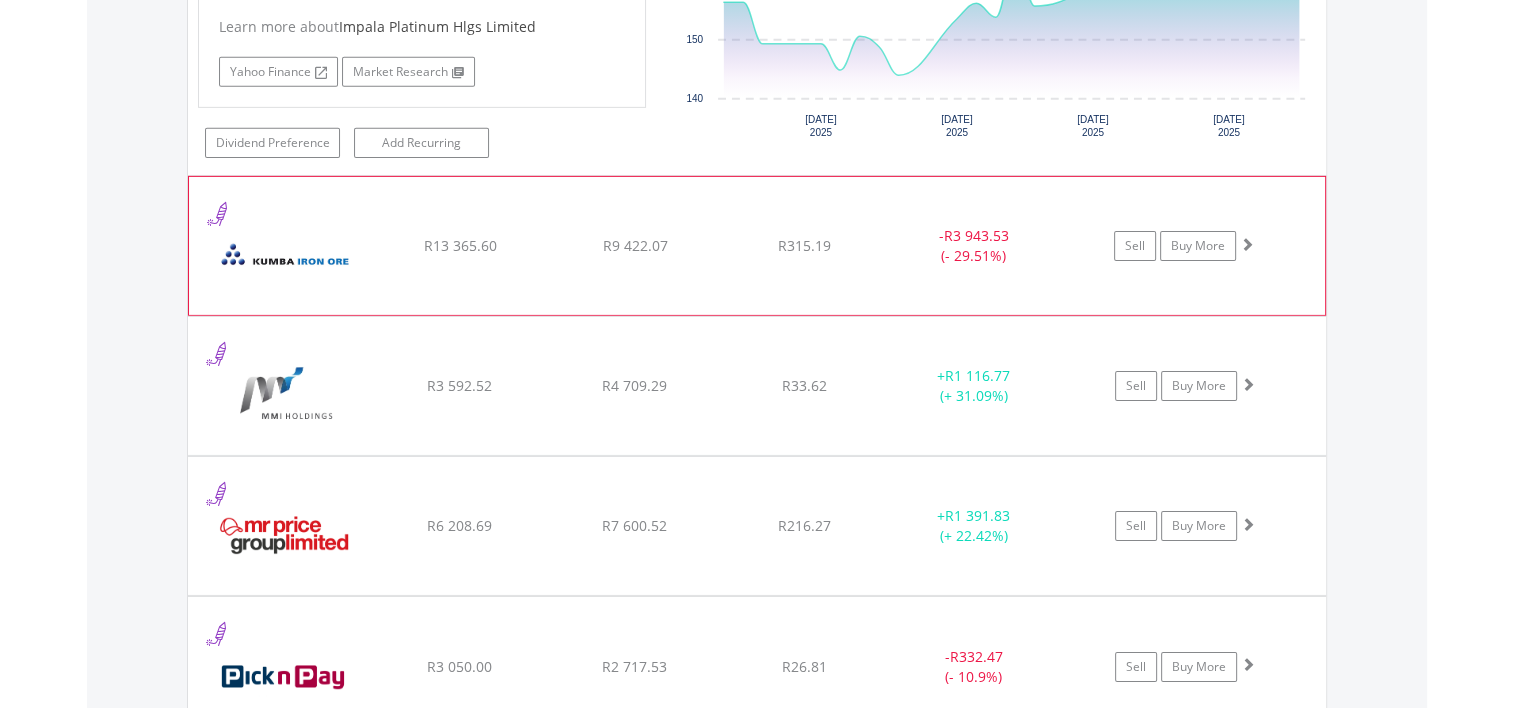 click on "﻿
Kumba Iron Ore Limited
R13 365.60
R9 422.07
R315.19
-  R3 943.53 (- 29.51%)
Sell
Buy More" at bounding box center (757, -4730) 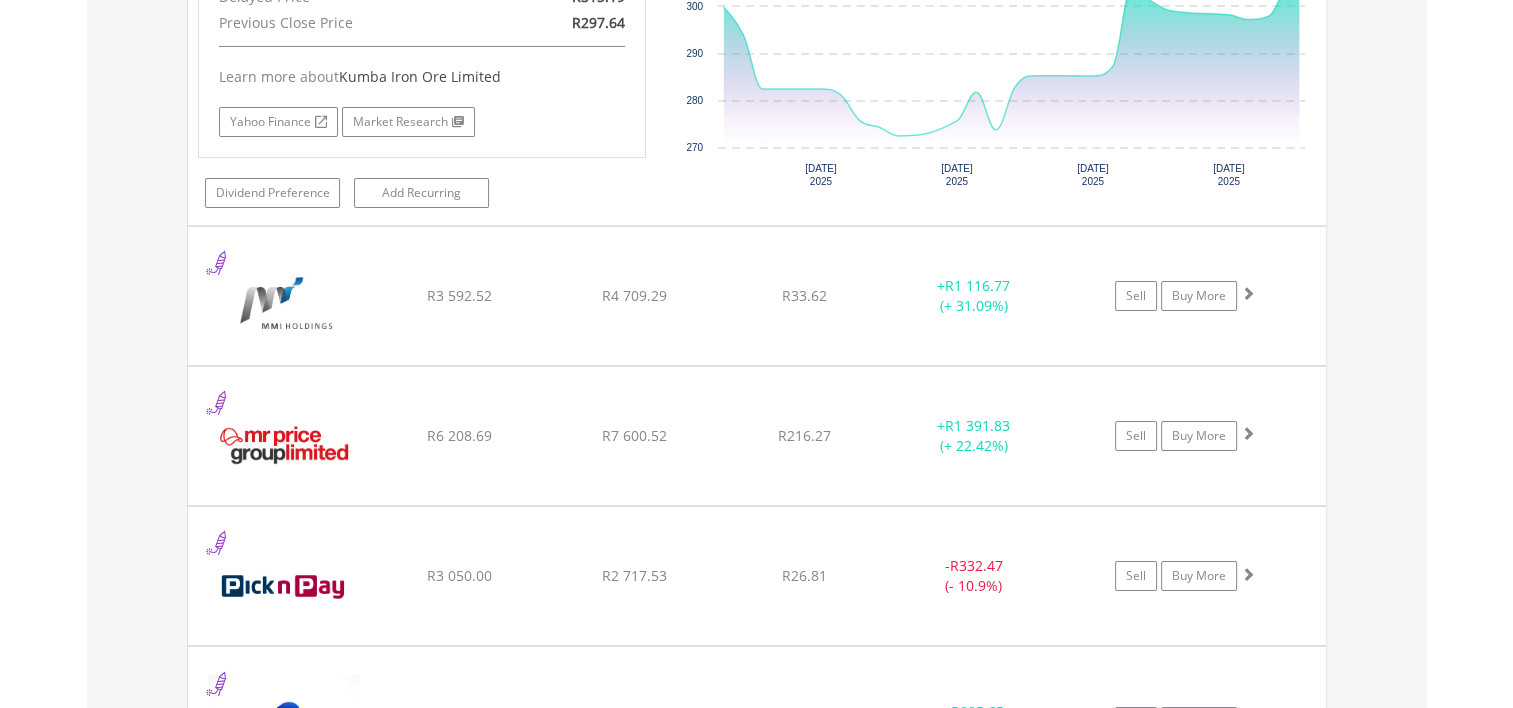 scroll, scrollTop: 7061, scrollLeft: 0, axis: vertical 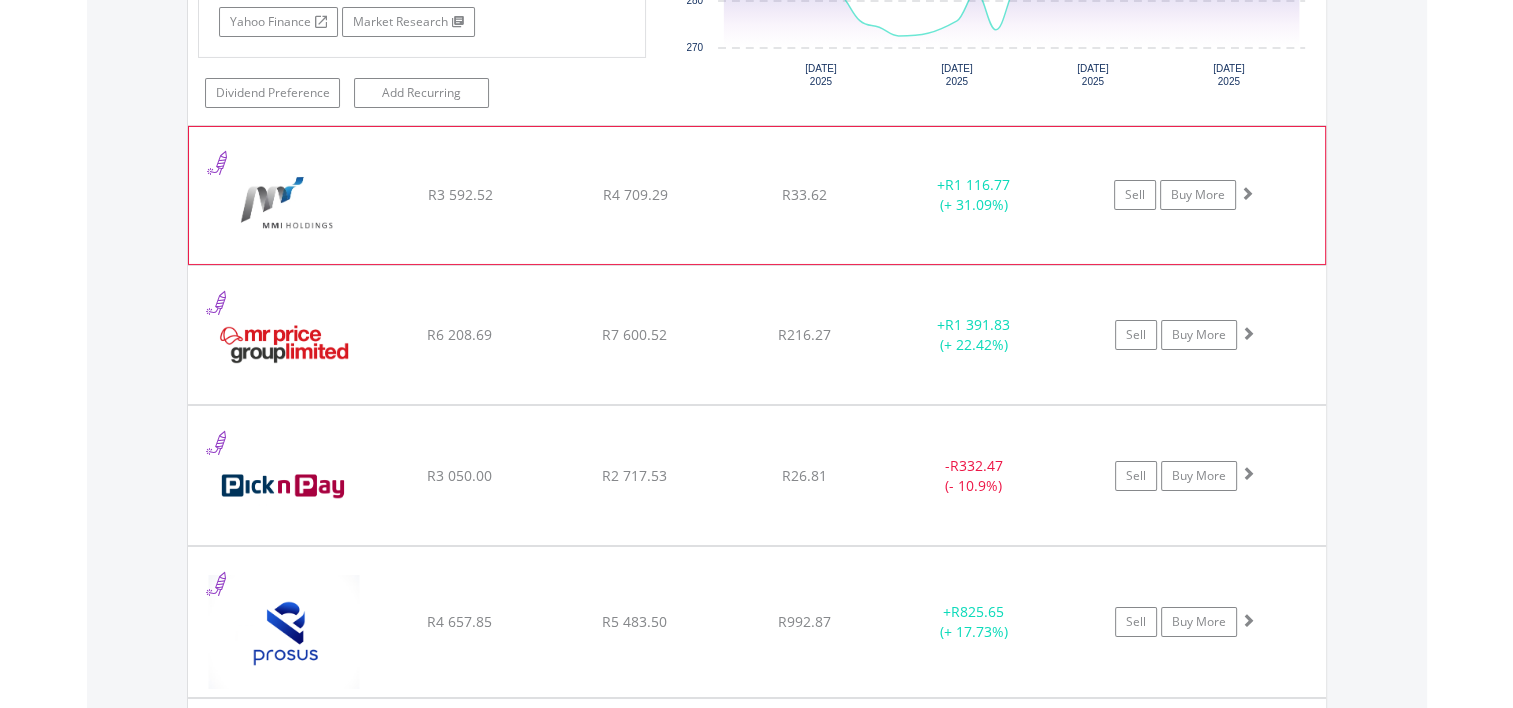 click on "﻿
Momentum Group Limited
R3 592.52
R4 709.29
R33.62
+  R1 116.77 (+ 31.09%)
Sell
Buy More" at bounding box center (757, -5330) 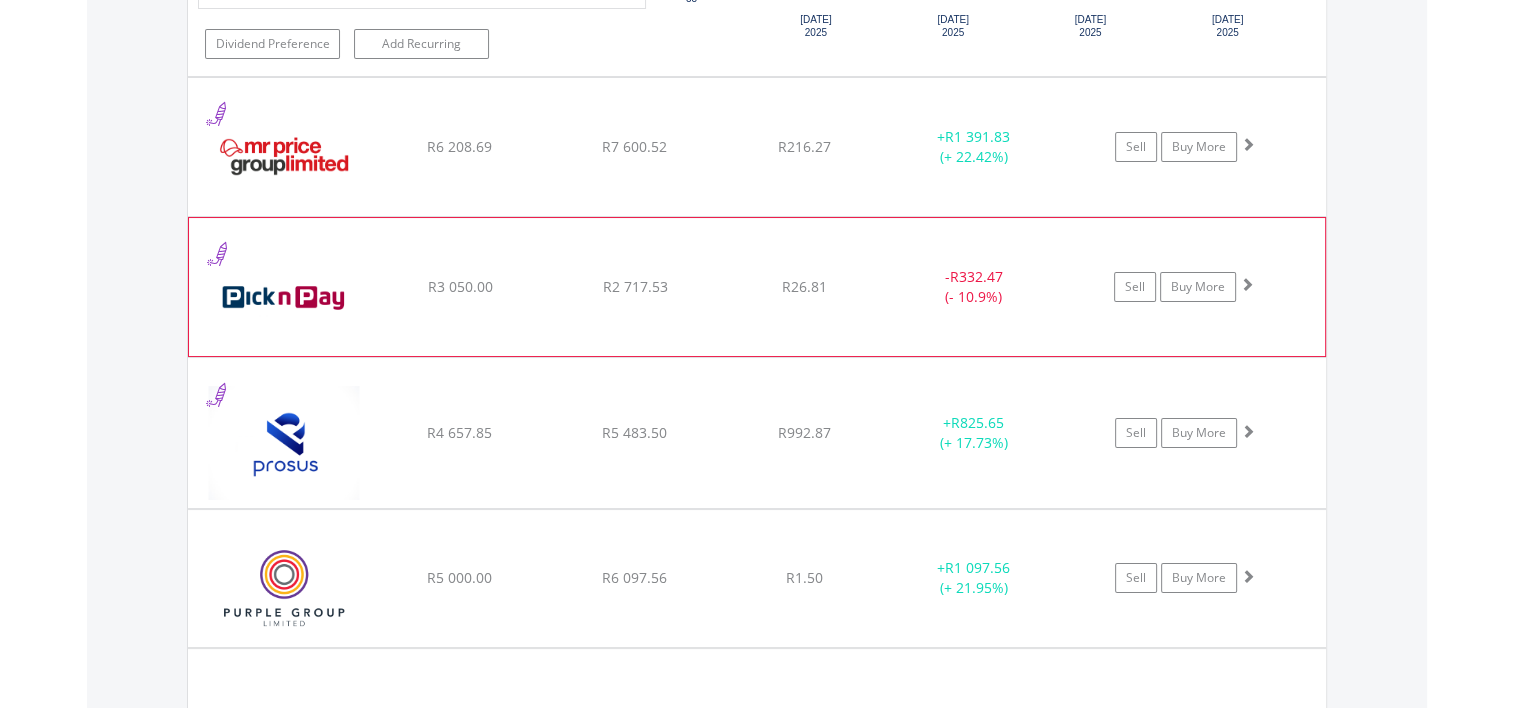 scroll, scrollTop: 7661, scrollLeft: 0, axis: vertical 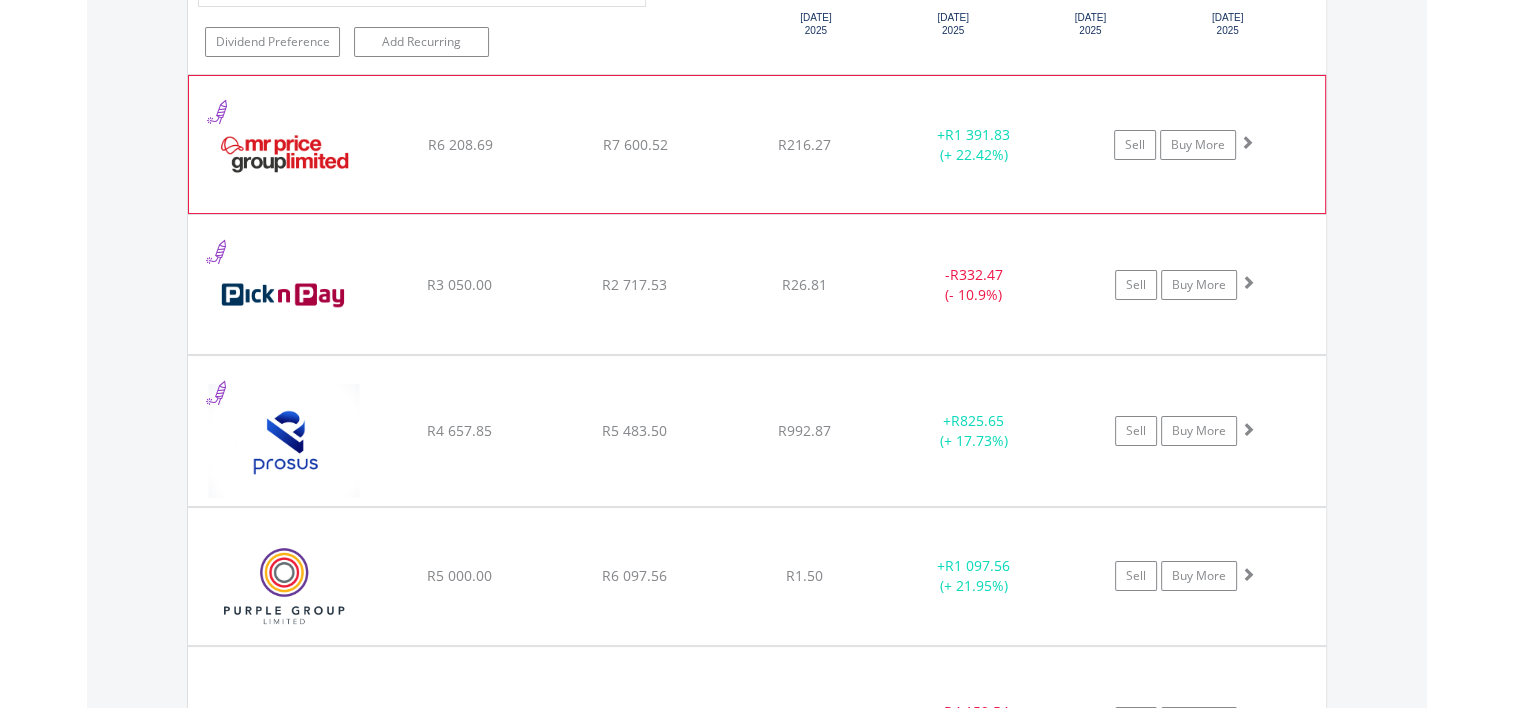 click on "﻿
Mr Price Group Limited
R6 208.69
R7 600.52
R216.27
+  R1 391.83 (+ 22.42%)
Sell
Buy More" at bounding box center [757, -5930] 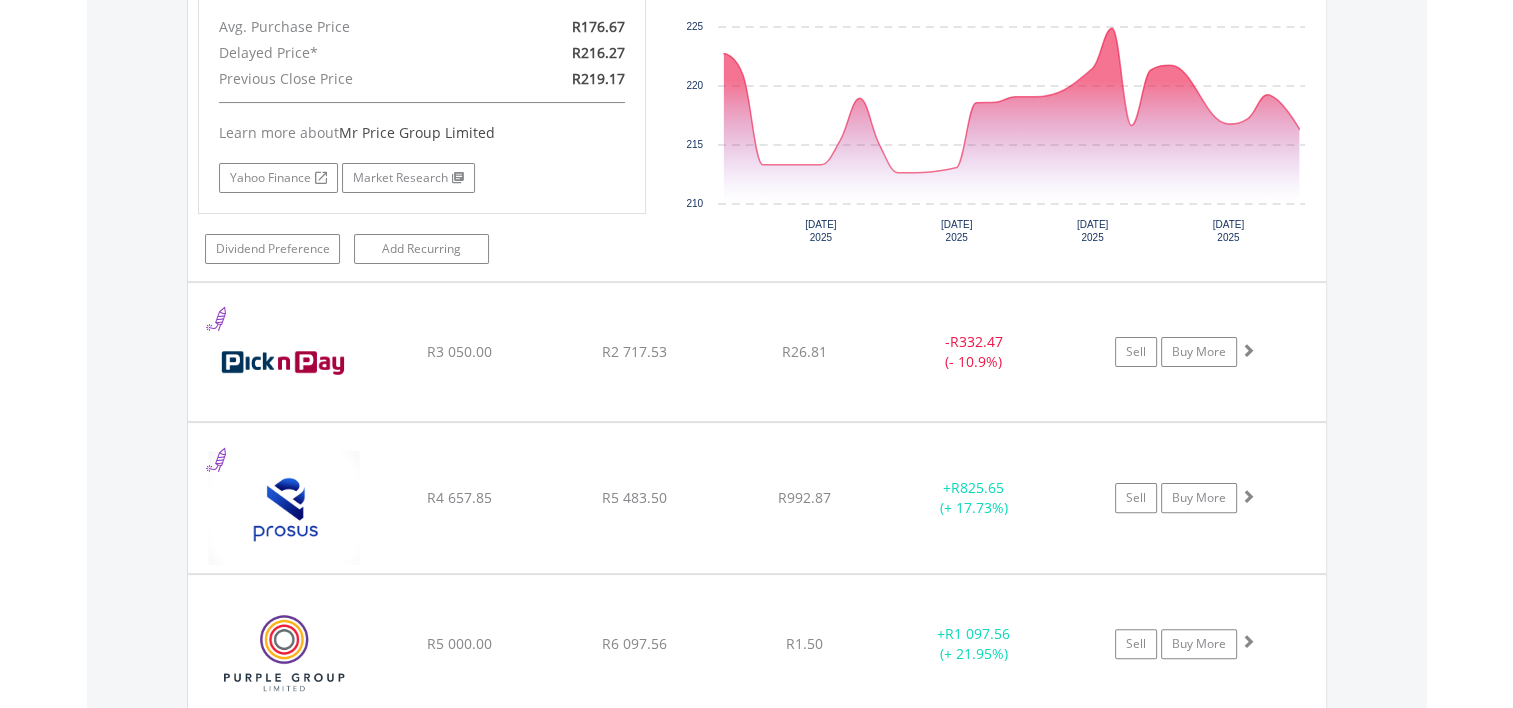 scroll, scrollTop: 8061, scrollLeft: 0, axis: vertical 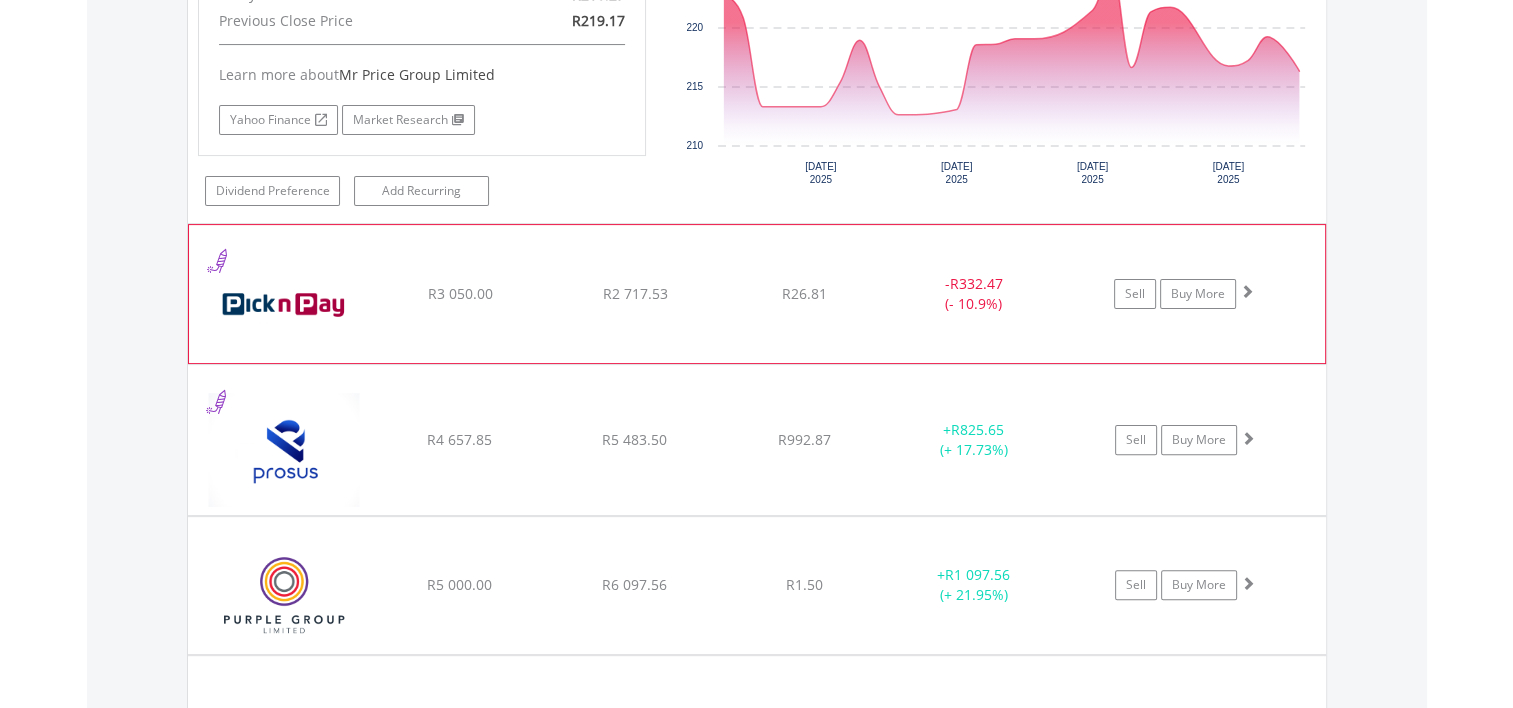 click on "﻿
Pick n Pay Stores Limited
R3 050.00
R2 717.53
R26.81
-  R332.47 (- 10.9%)
Sell
Buy More" at bounding box center [757, -6330] 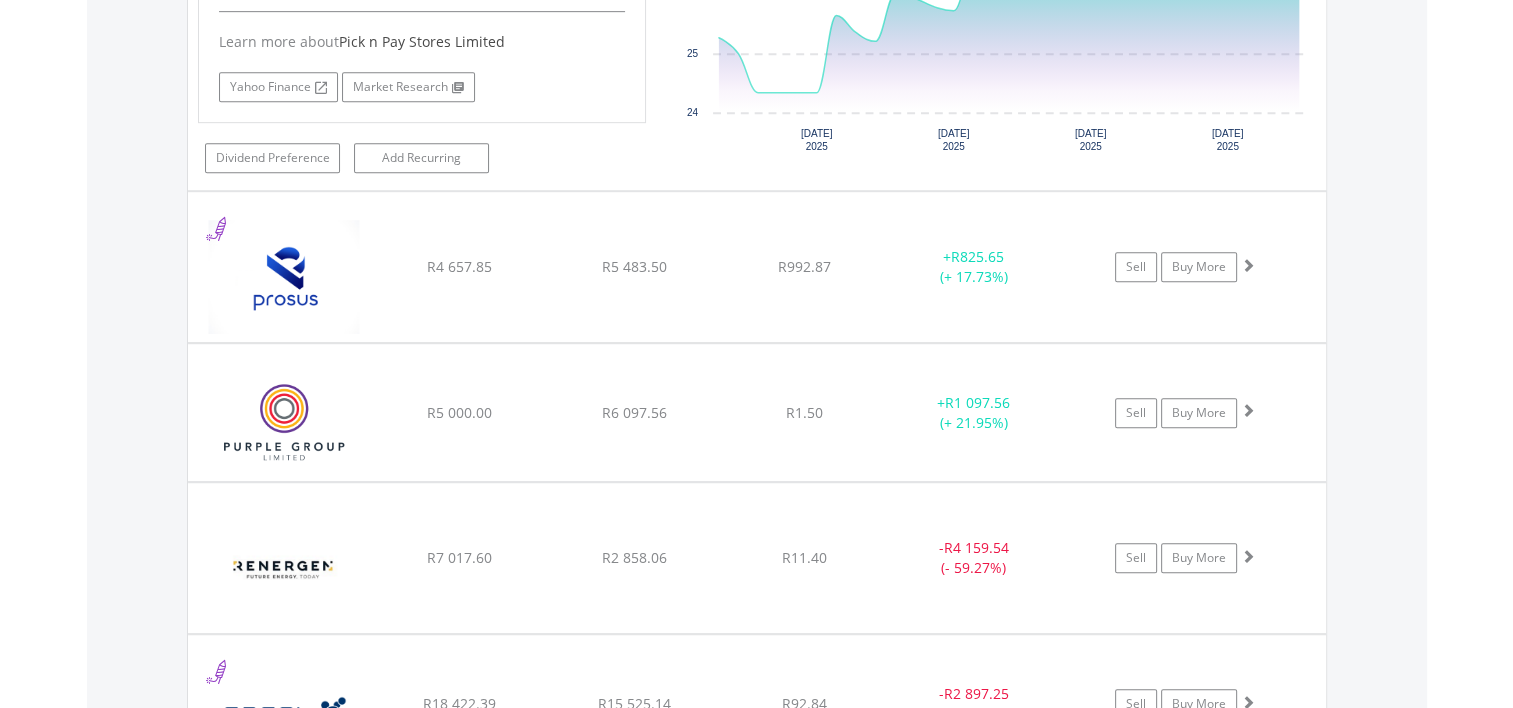 scroll, scrollTop: 8661, scrollLeft: 0, axis: vertical 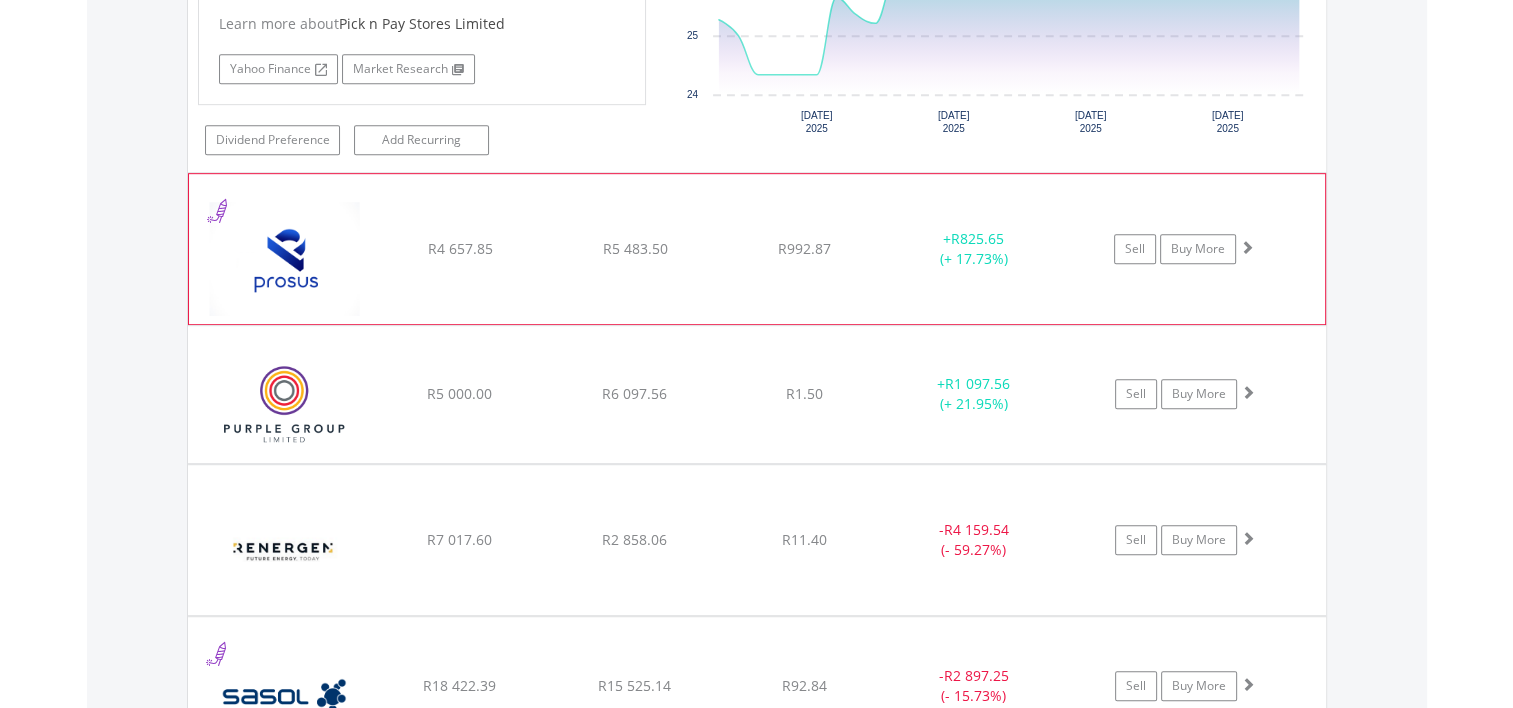 click on "﻿
Prosus N.V
R4 657.85
R5 483.50
R992.87
+  R825.65 (+ 17.73%)
Sell
Buy More" at bounding box center [757, -6930] 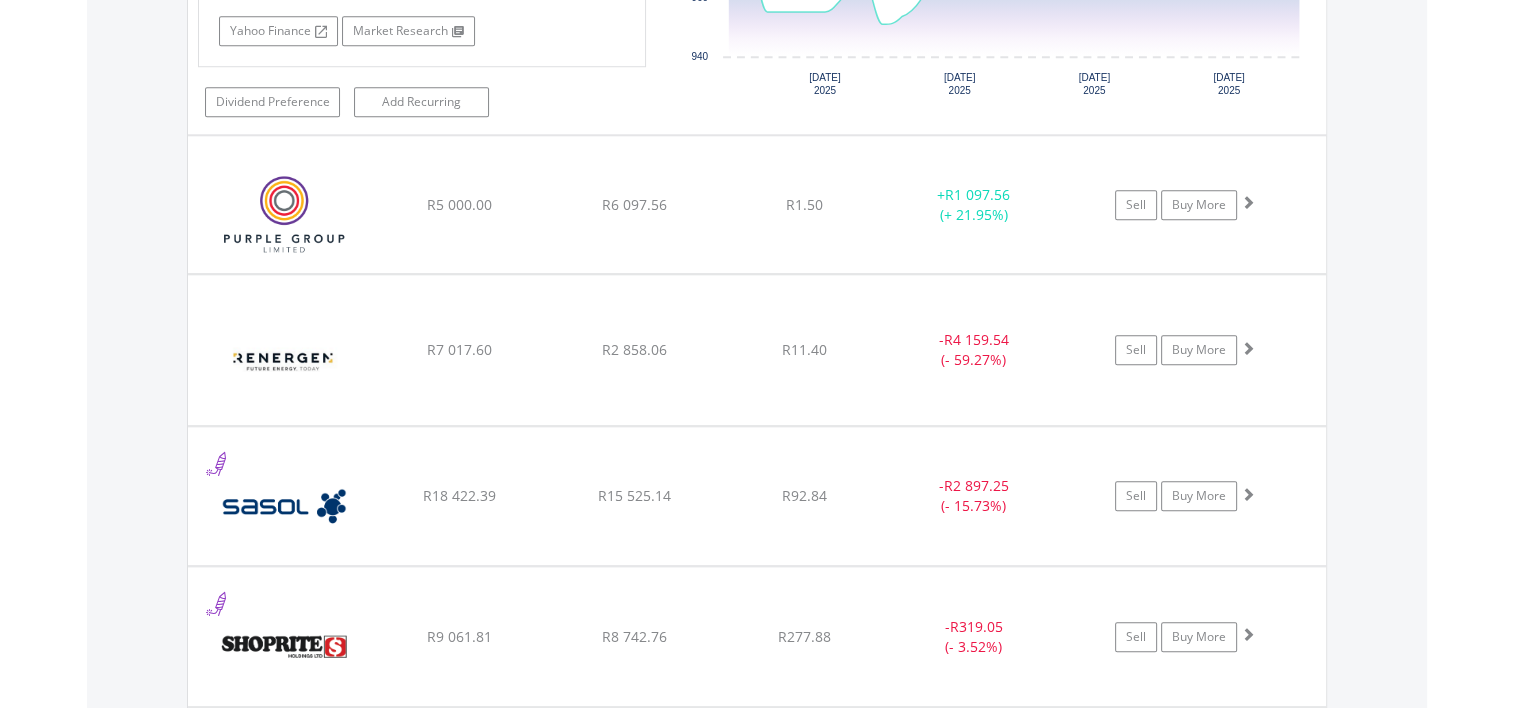 scroll, scrollTop: 9261, scrollLeft: 0, axis: vertical 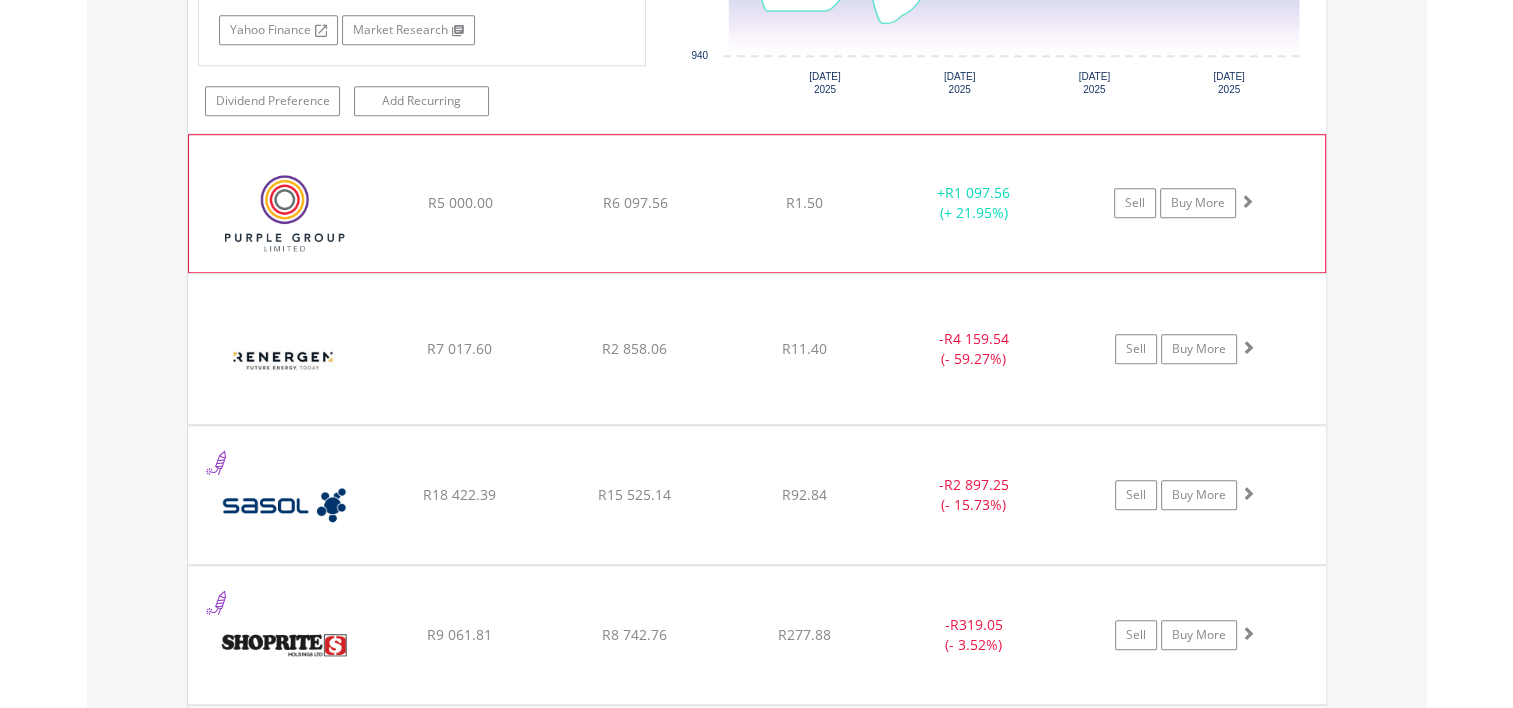 click on "﻿
Purple Group Limited
R5 000.00
R6 097.56
R1.50
+  R1 097.56 (+ 21.95%)
Sell
Buy More" at bounding box center [757, -7530] 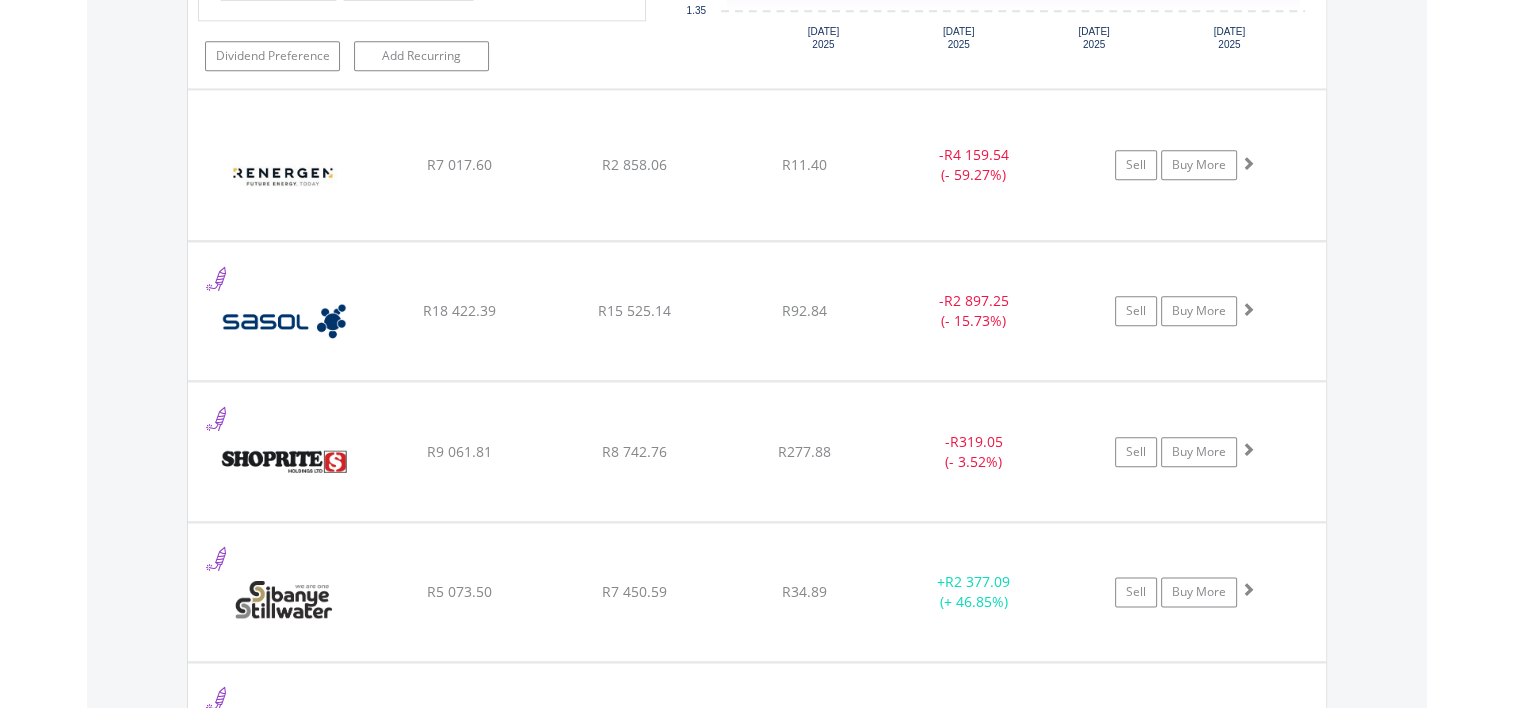 scroll, scrollTop: 9861, scrollLeft: 0, axis: vertical 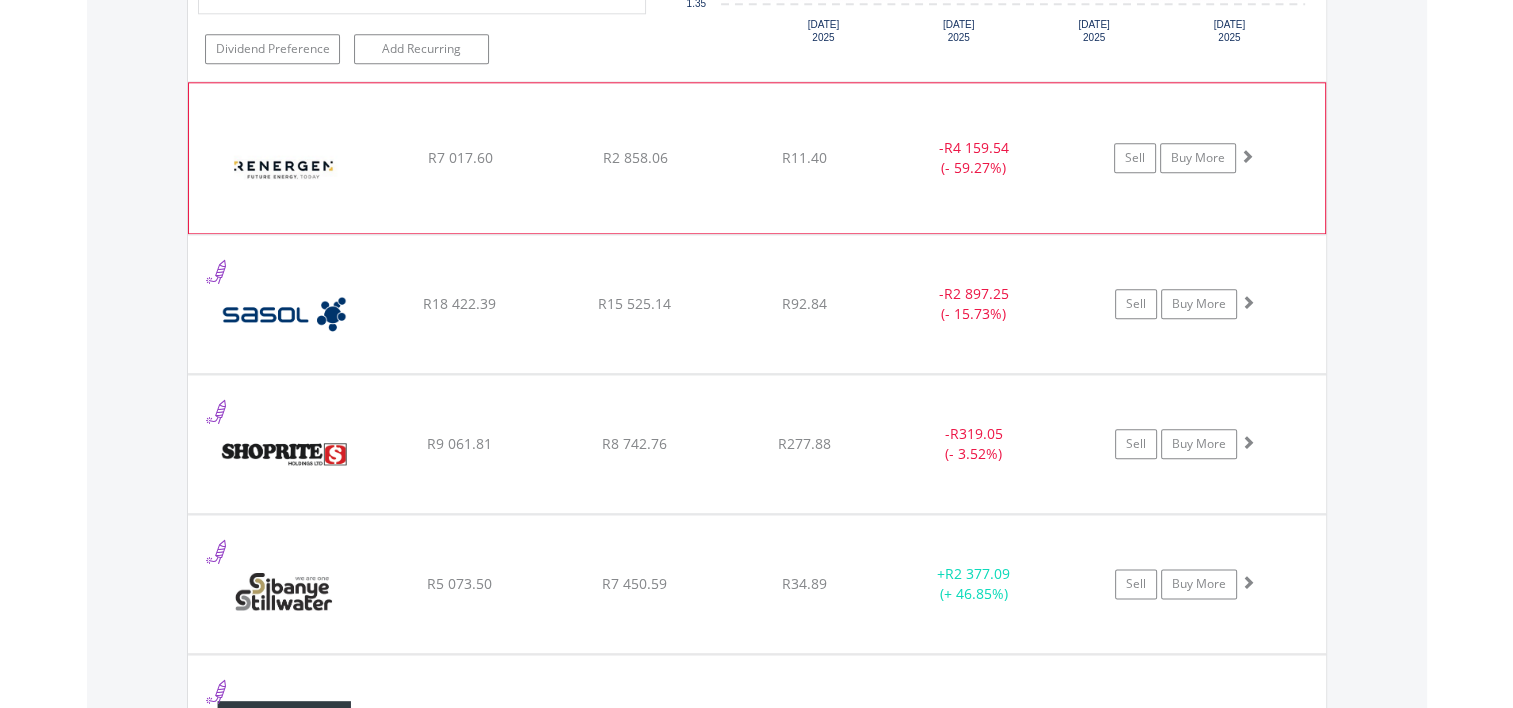 click on "﻿
Renergen Limited
R7 017.60
R2 858.06
R11.40
-  R4 159.54 (- 59.27%)
Sell
Buy More" at bounding box center (757, -8130) 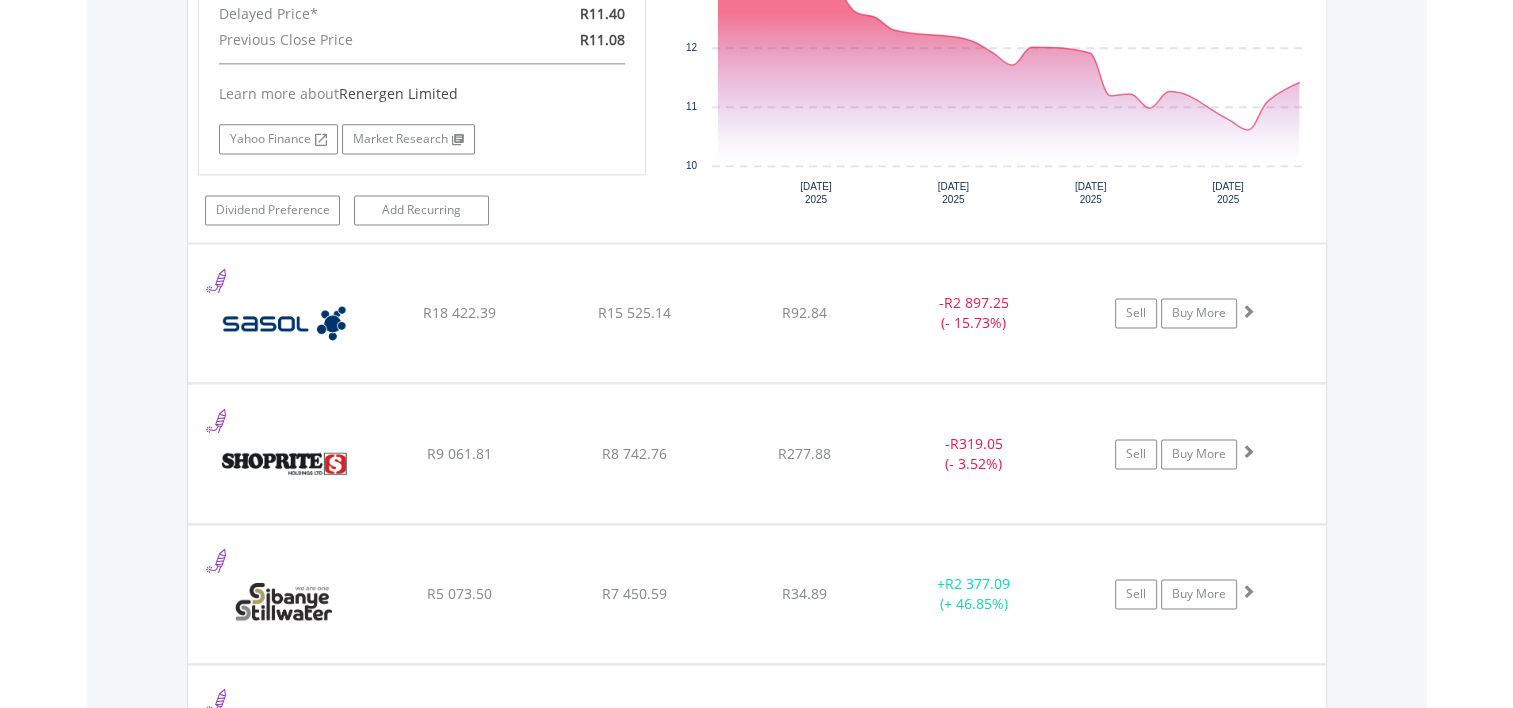 scroll, scrollTop: 10361, scrollLeft: 0, axis: vertical 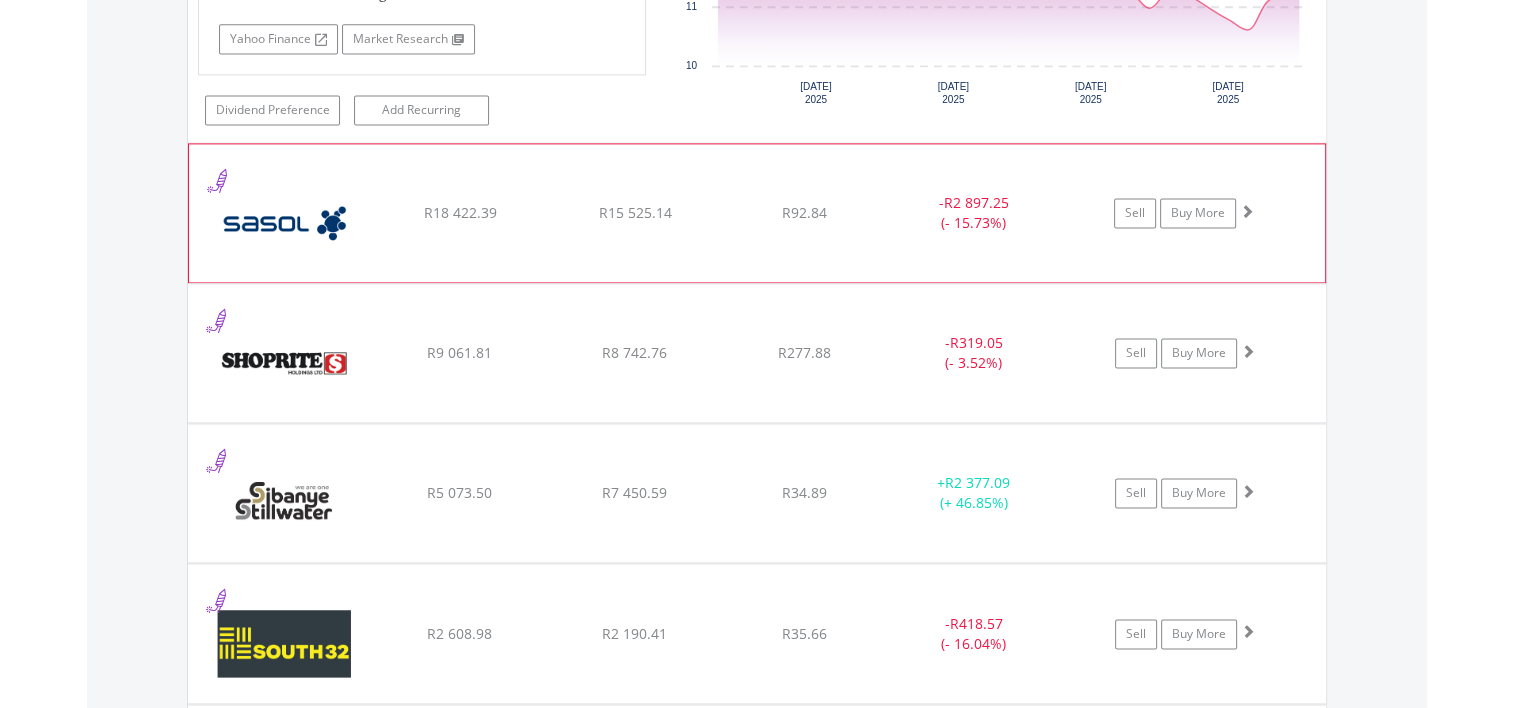 click on "﻿
Sasol Limited
R18 422.39
R15 525.14
R92.84
-  R2 897.25 (- 15.73%)
Sell
Buy More" at bounding box center (757, -8630) 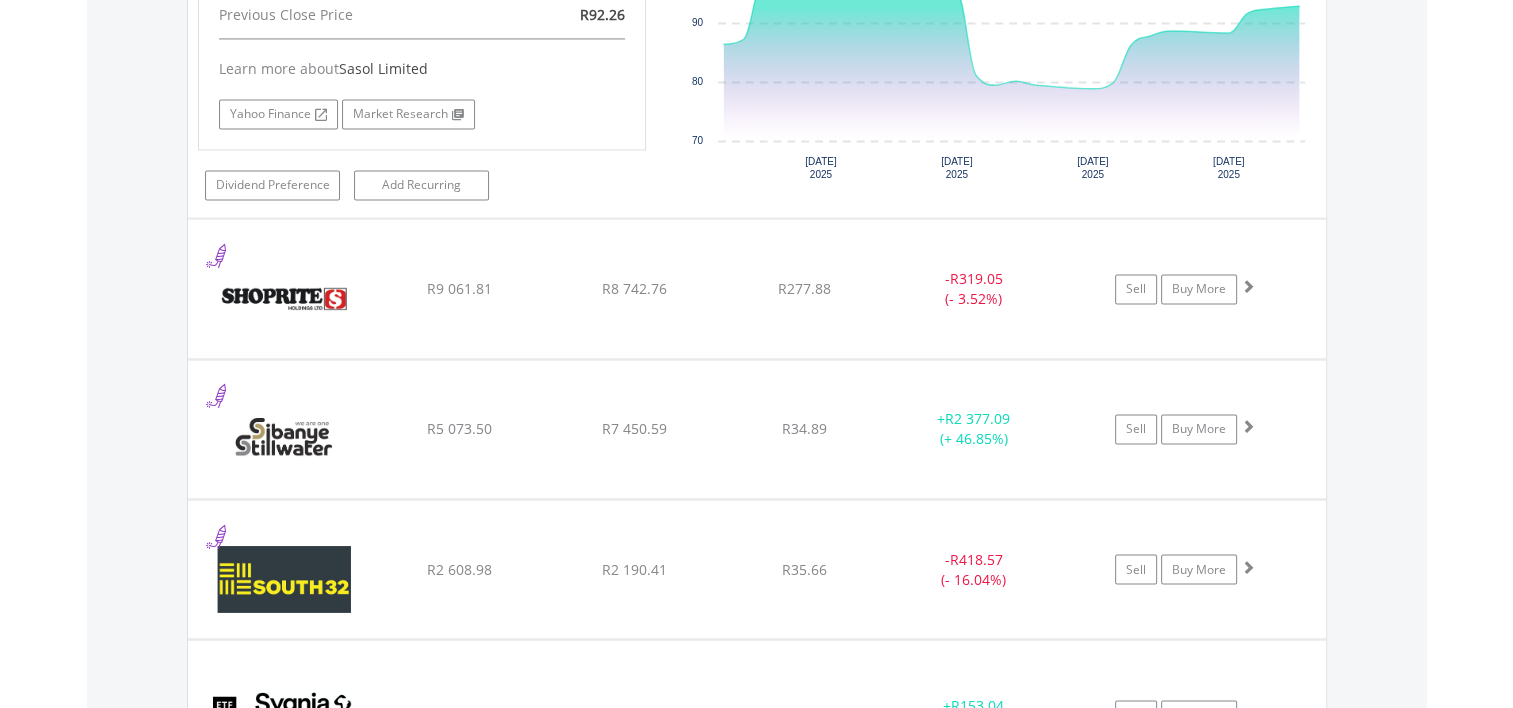 scroll, scrollTop: 10861, scrollLeft: 0, axis: vertical 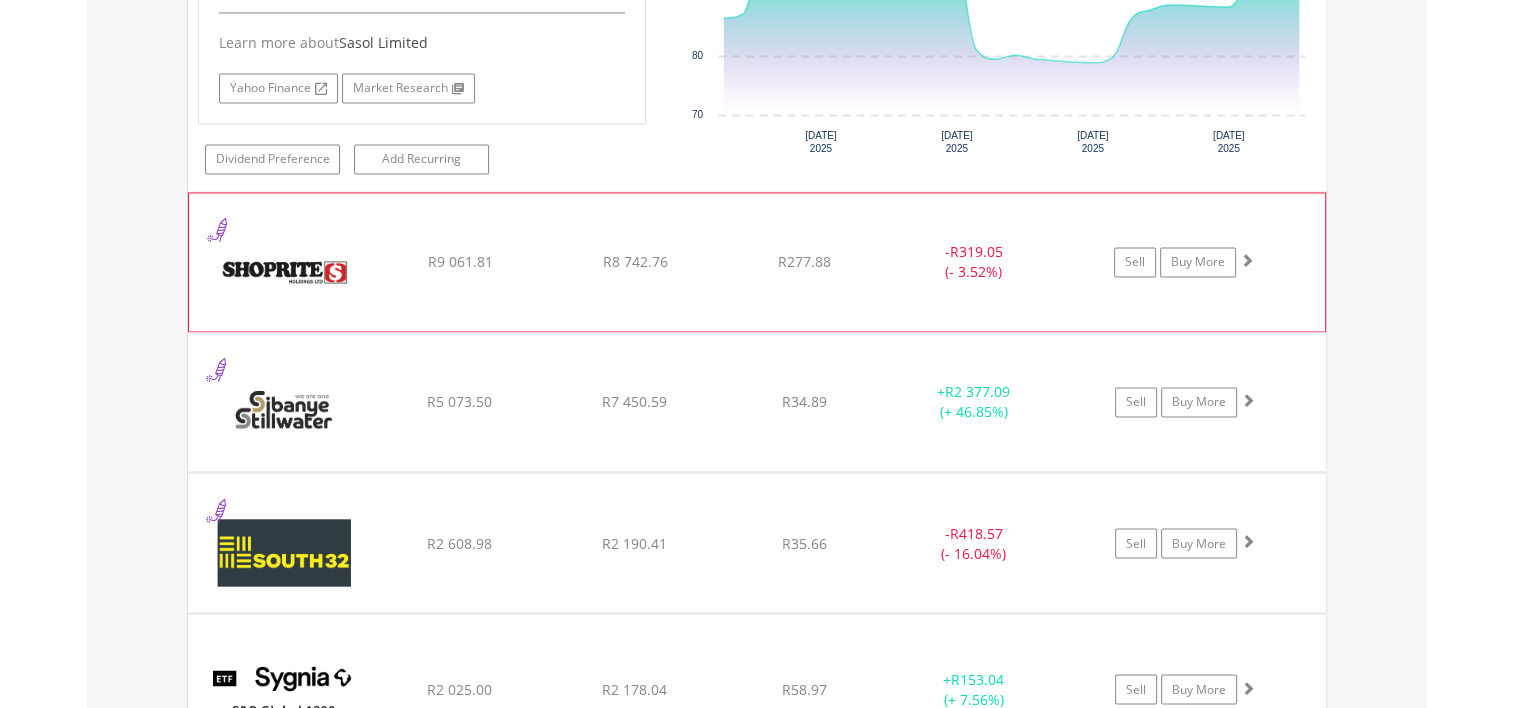 click on "-  R319.05 (- 3.52%)" at bounding box center [974, -8581] 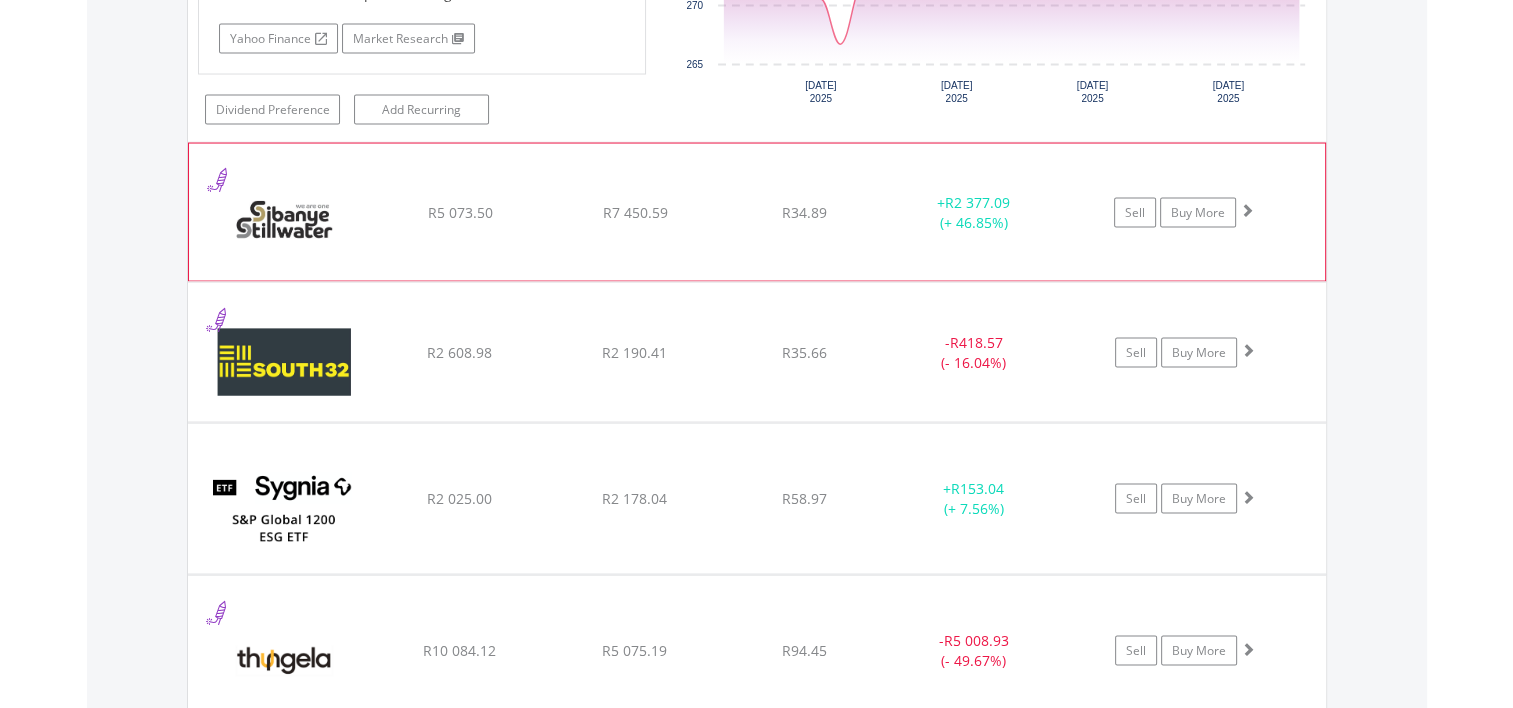 scroll, scrollTop: 11461, scrollLeft: 0, axis: vertical 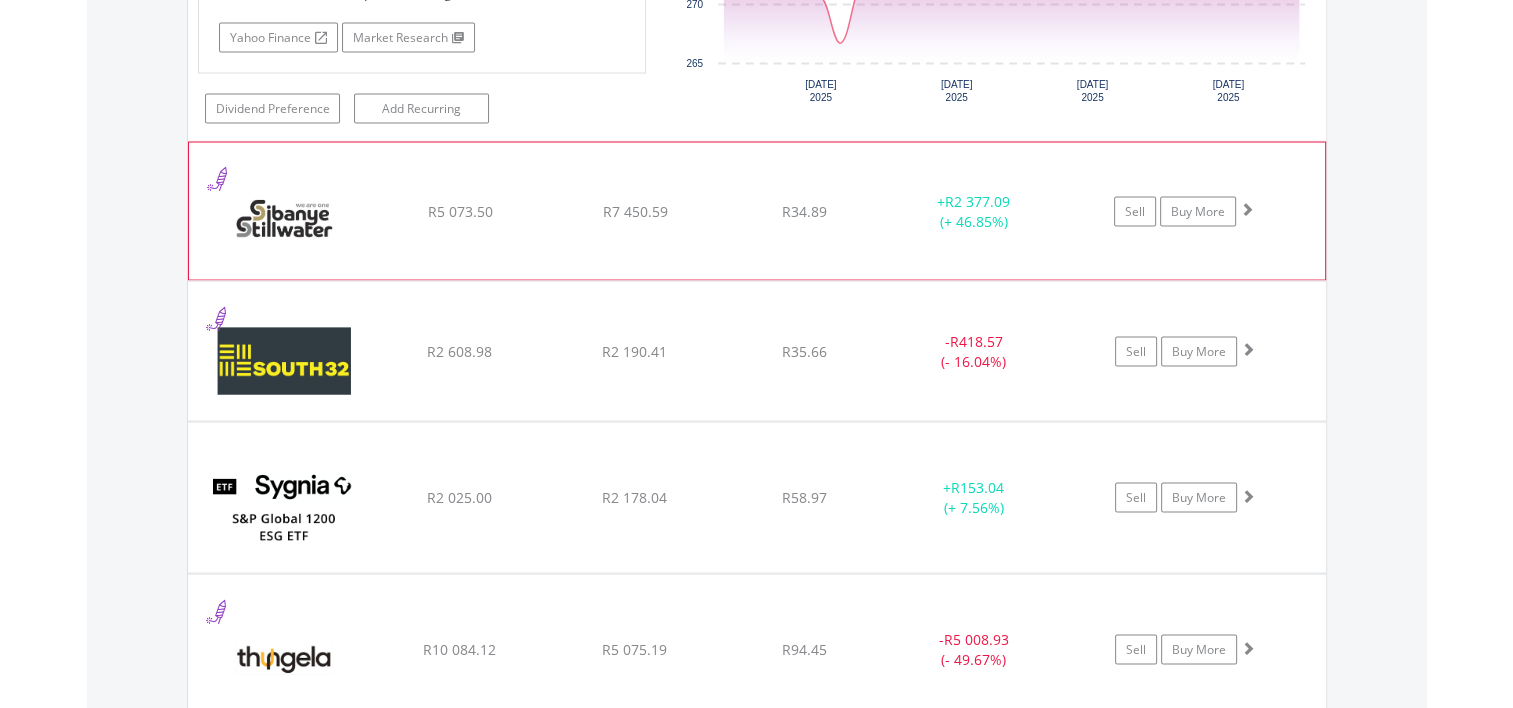 click on "﻿
Sibanye Stillwater Limited
R5 073.50
R7 450.59
R34.89
+  R2 377.09 (+ 46.85%)
Sell
Buy More" at bounding box center (757, -9730) 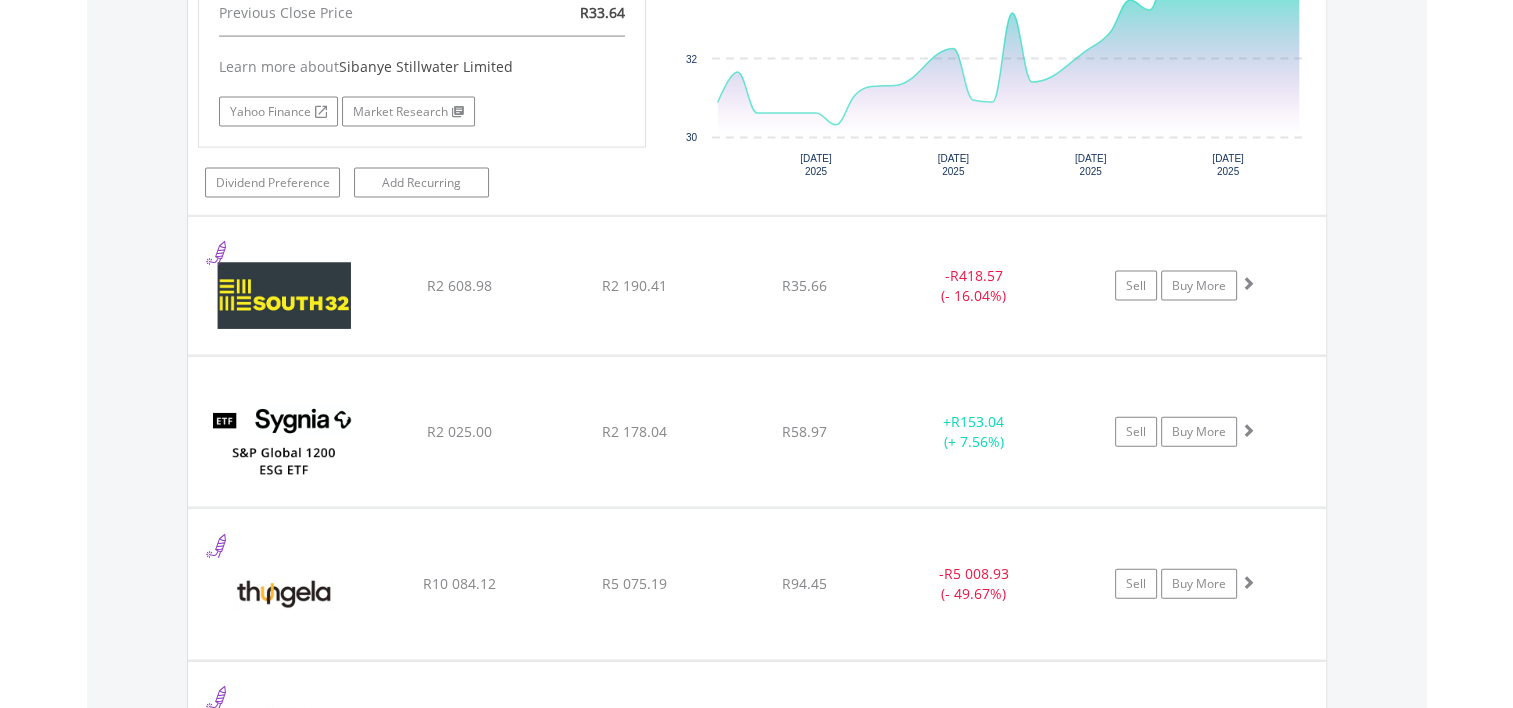 scroll, scrollTop: 11961, scrollLeft: 0, axis: vertical 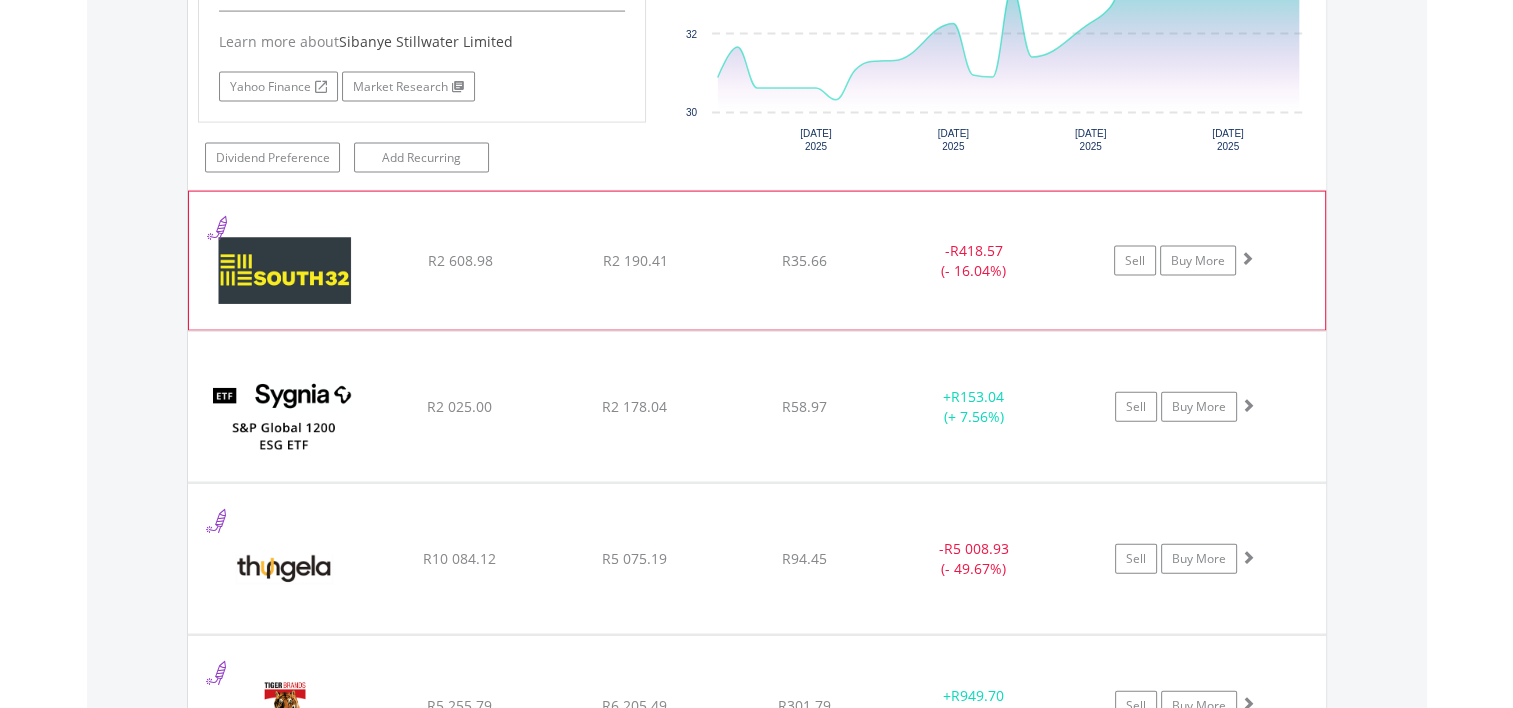 click on "﻿
South32 Limited
R2 608.98
R2 190.41
R35.66
-  R418.57 (- 16.04%)
Sell
Buy More" at bounding box center [757, -10230] 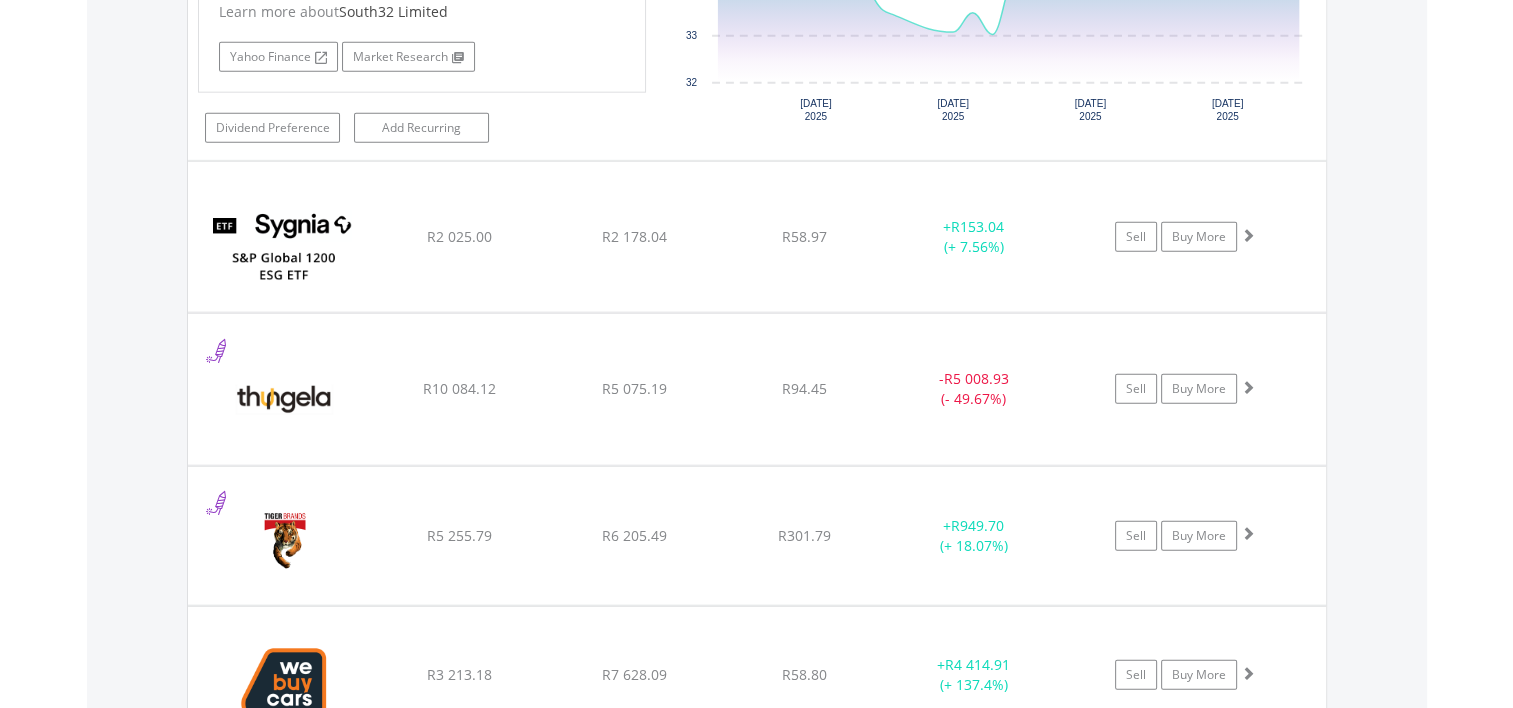 scroll, scrollTop: 12661, scrollLeft: 0, axis: vertical 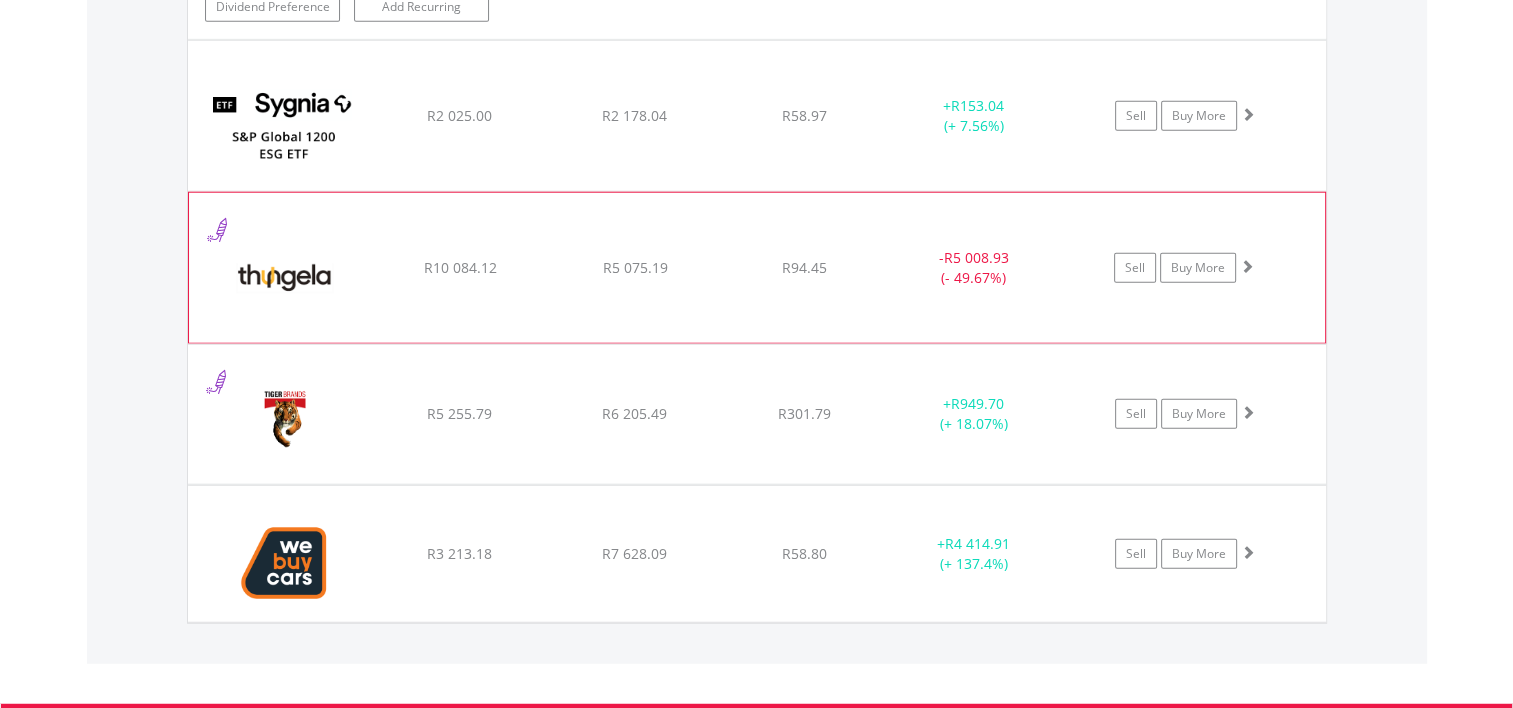 click on "-  R5 008.93 (- 49.67%)" at bounding box center [974, -10381] 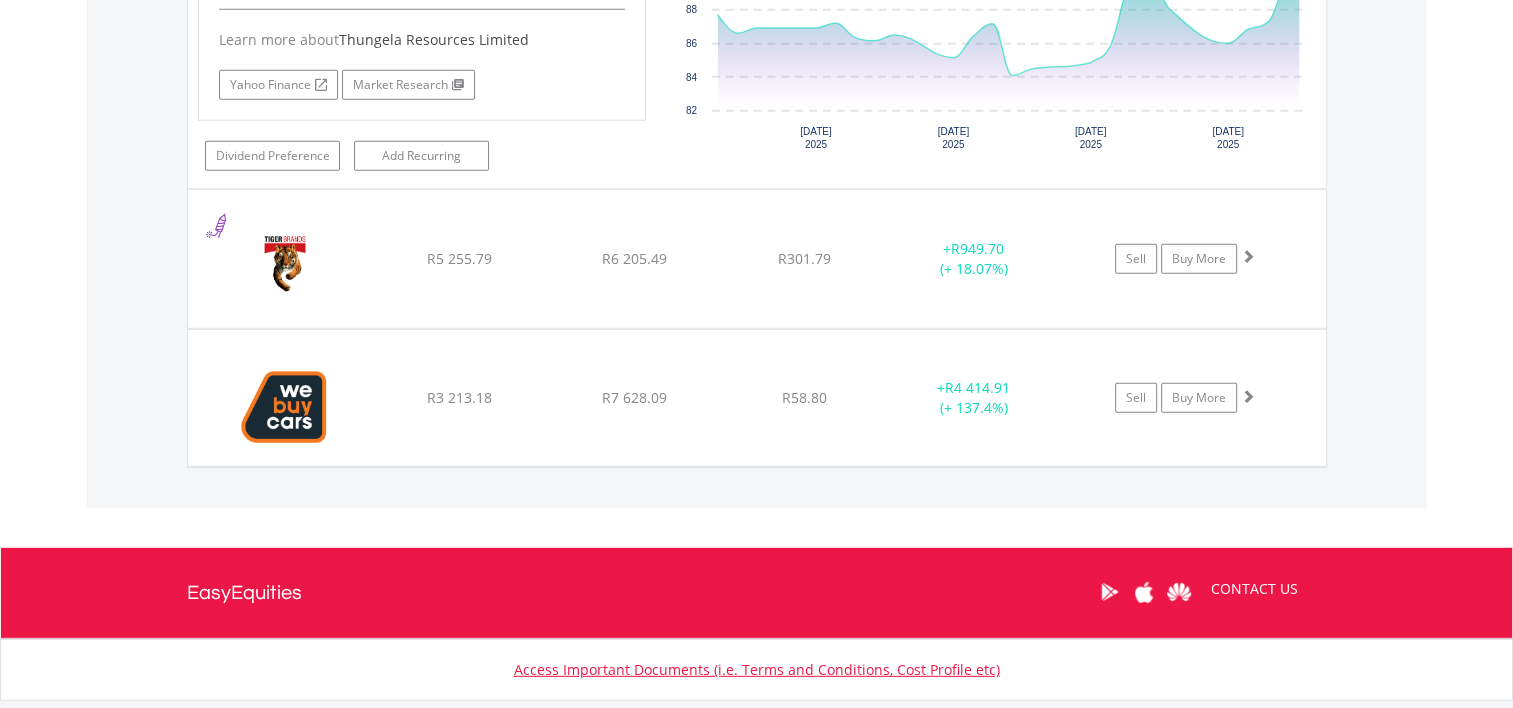 scroll, scrollTop: 13261, scrollLeft: 0, axis: vertical 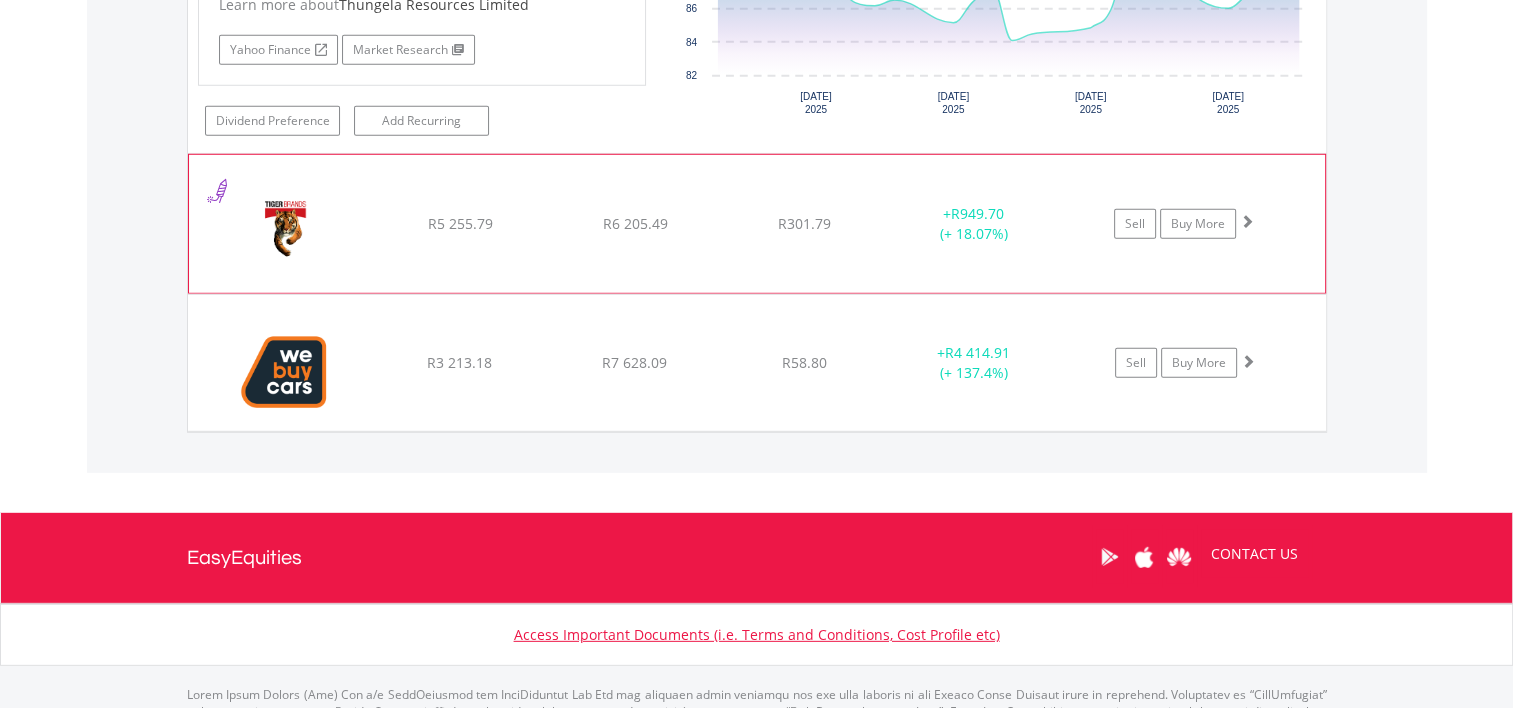 click on "Sell
Buy More" at bounding box center (1195, -11530) 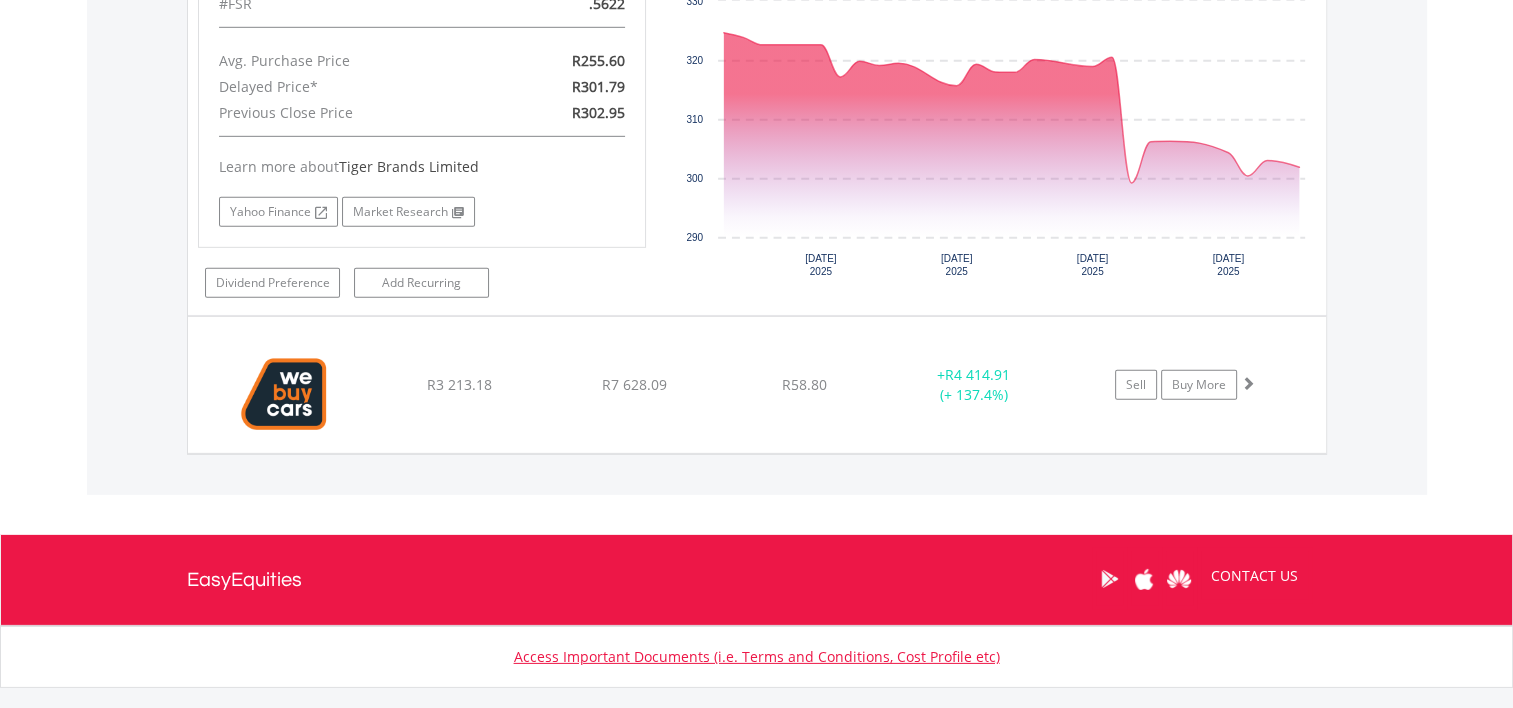 scroll, scrollTop: 13661, scrollLeft: 0, axis: vertical 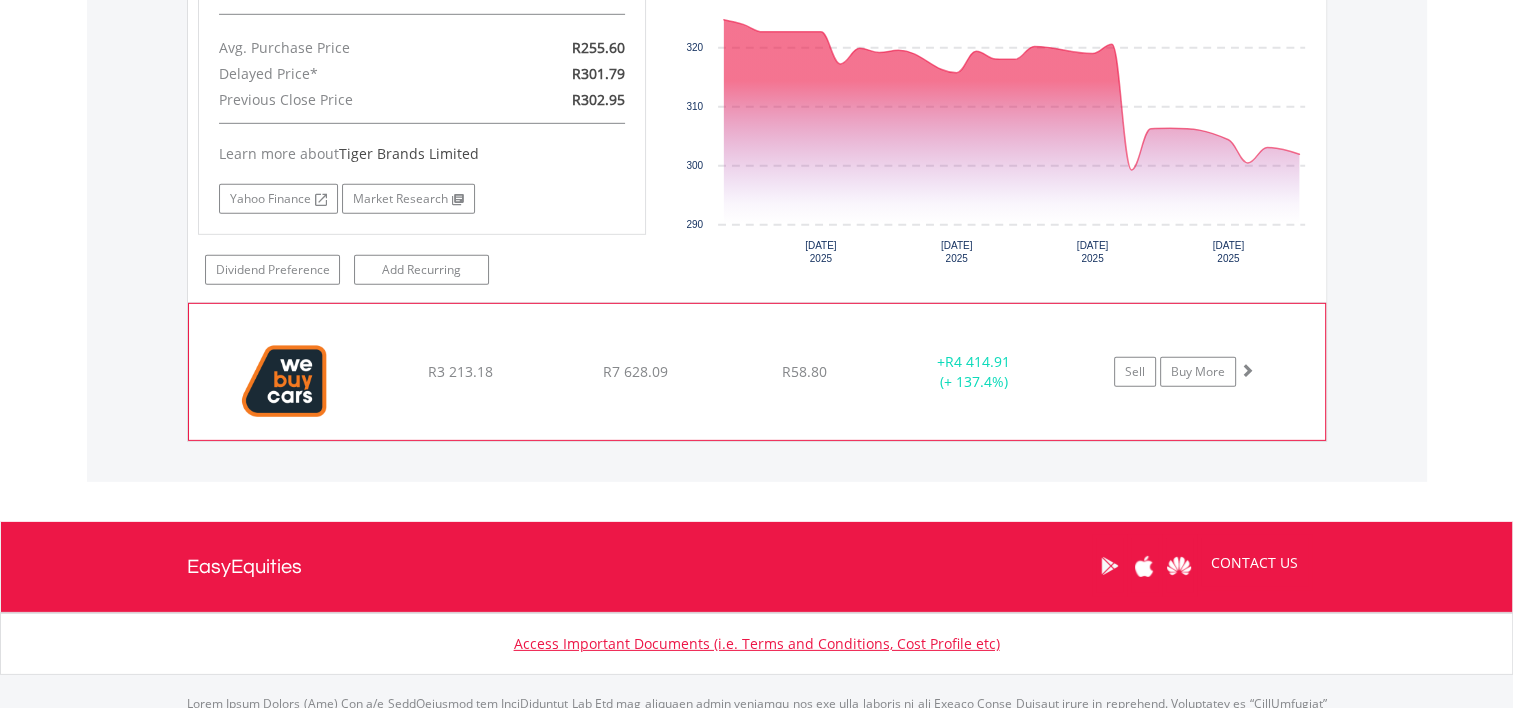 click on "+  R4 414.91 (+ 137.4%)" at bounding box center [974, -11930] 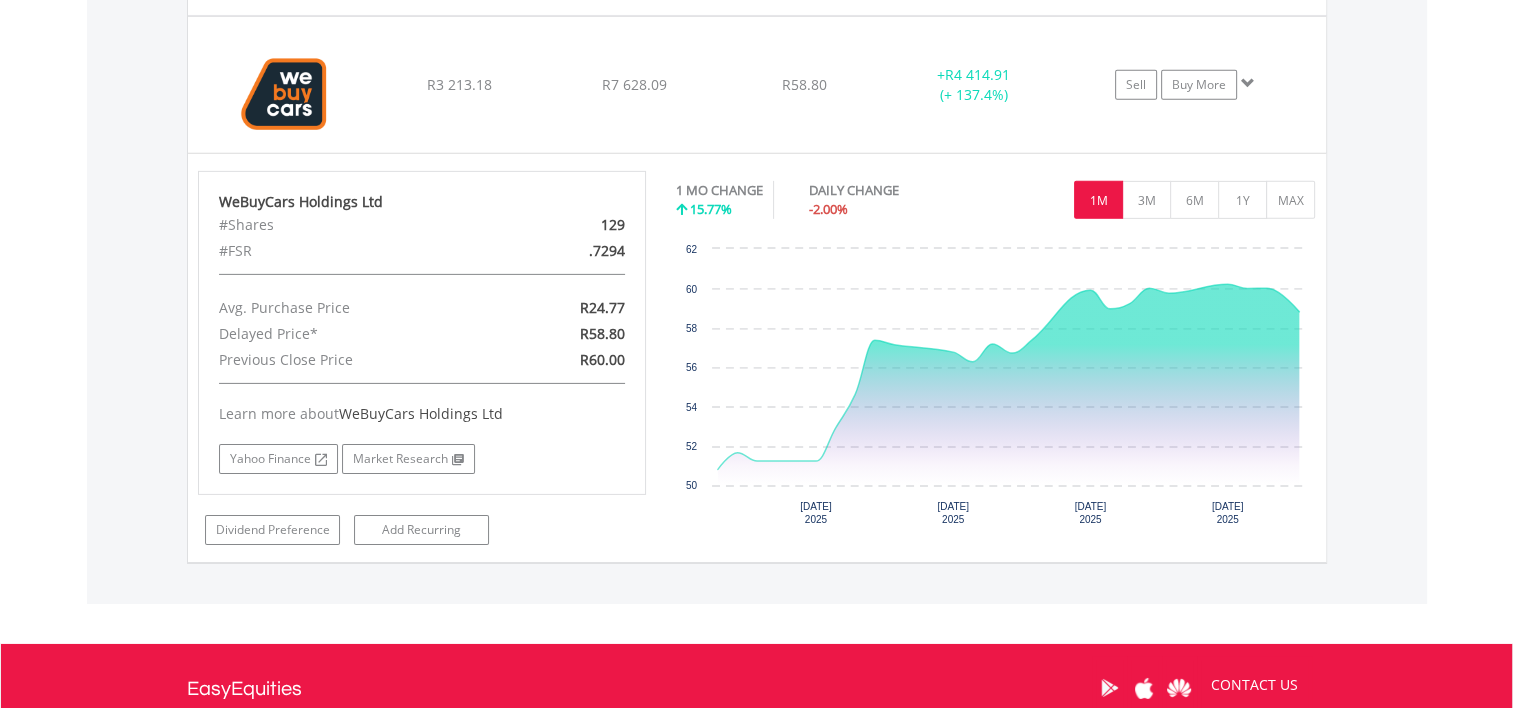 scroll, scrollTop: 14061, scrollLeft: 0, axis: vertical 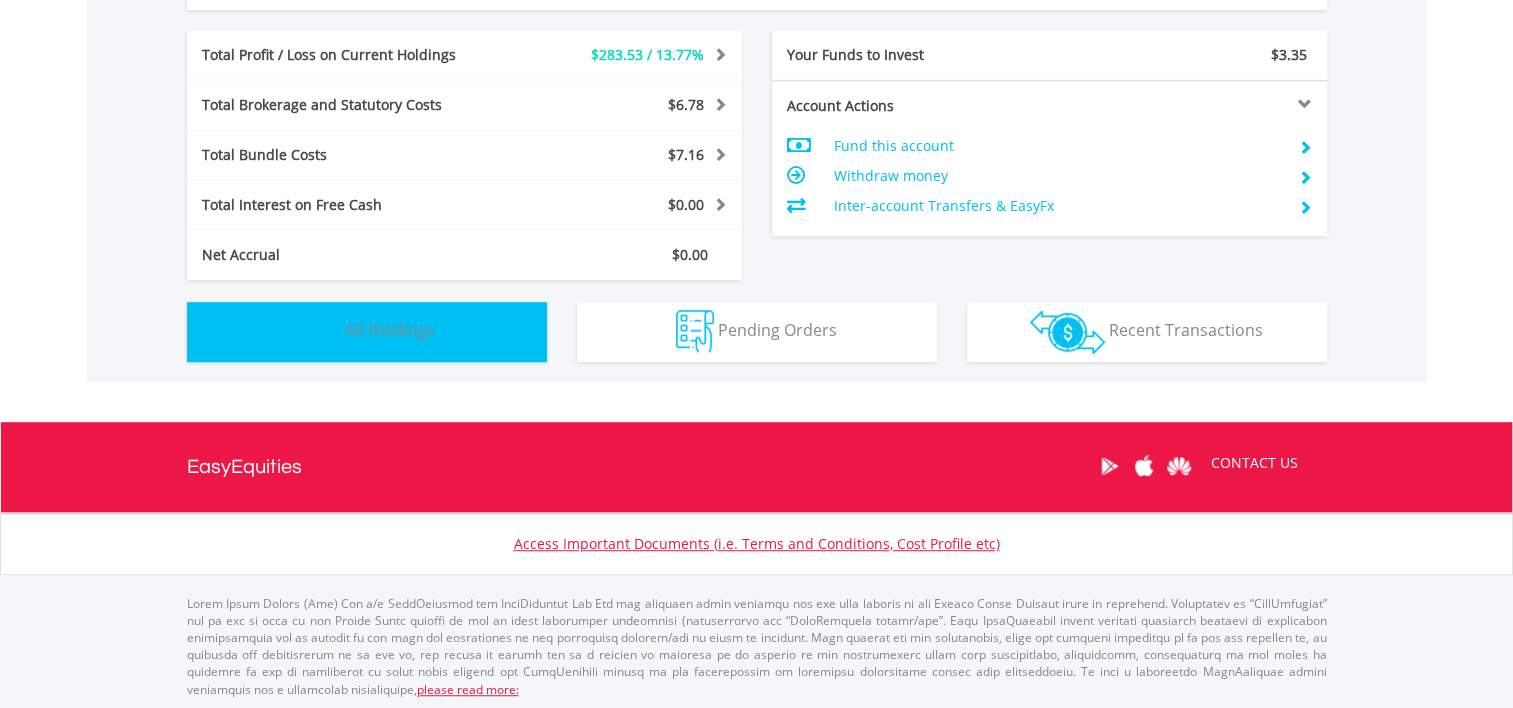 drag, startPoint x: 510, startPoint y: 342, endPoint x: 547, endPoint y: 334, distance: 37.85499 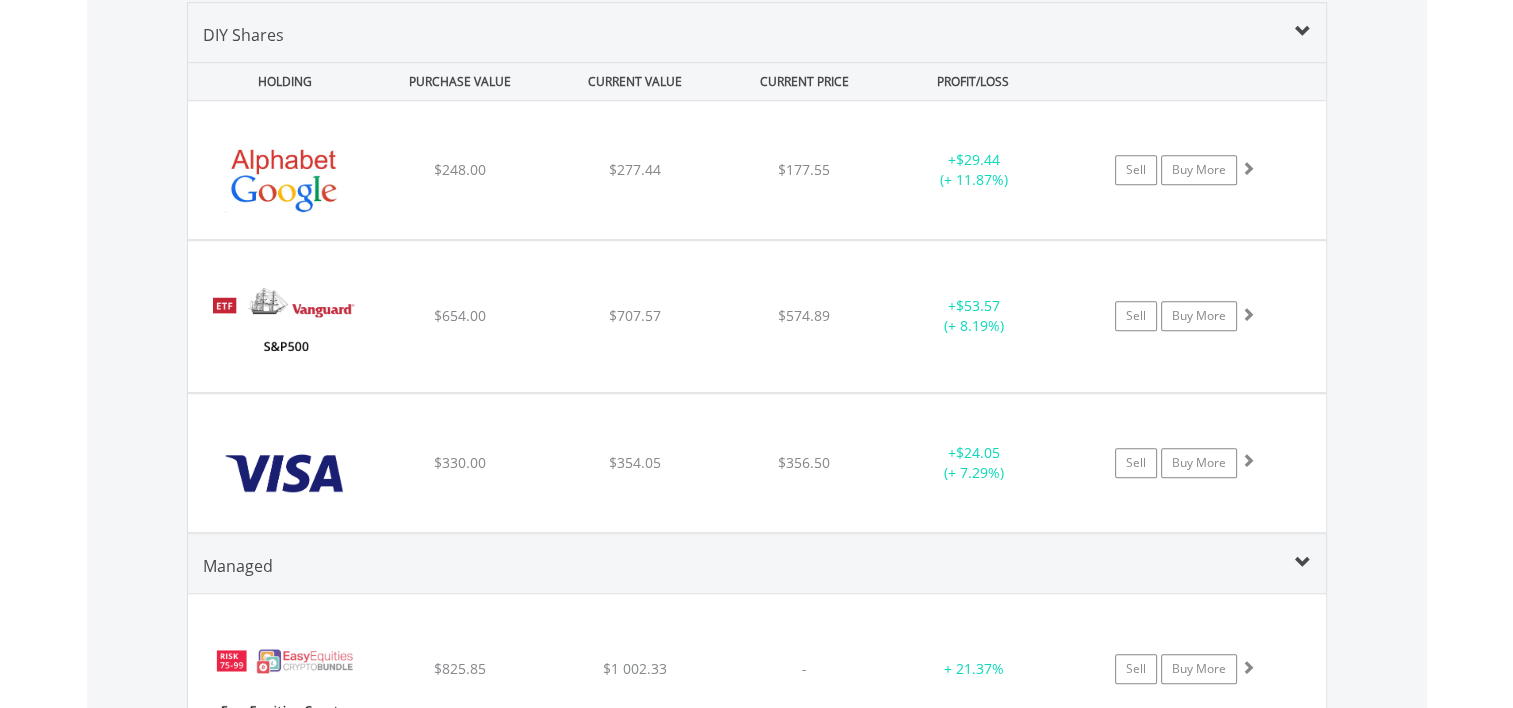 scroll, scrollTop: 1581, scrollLeft: 0, axis: vertical 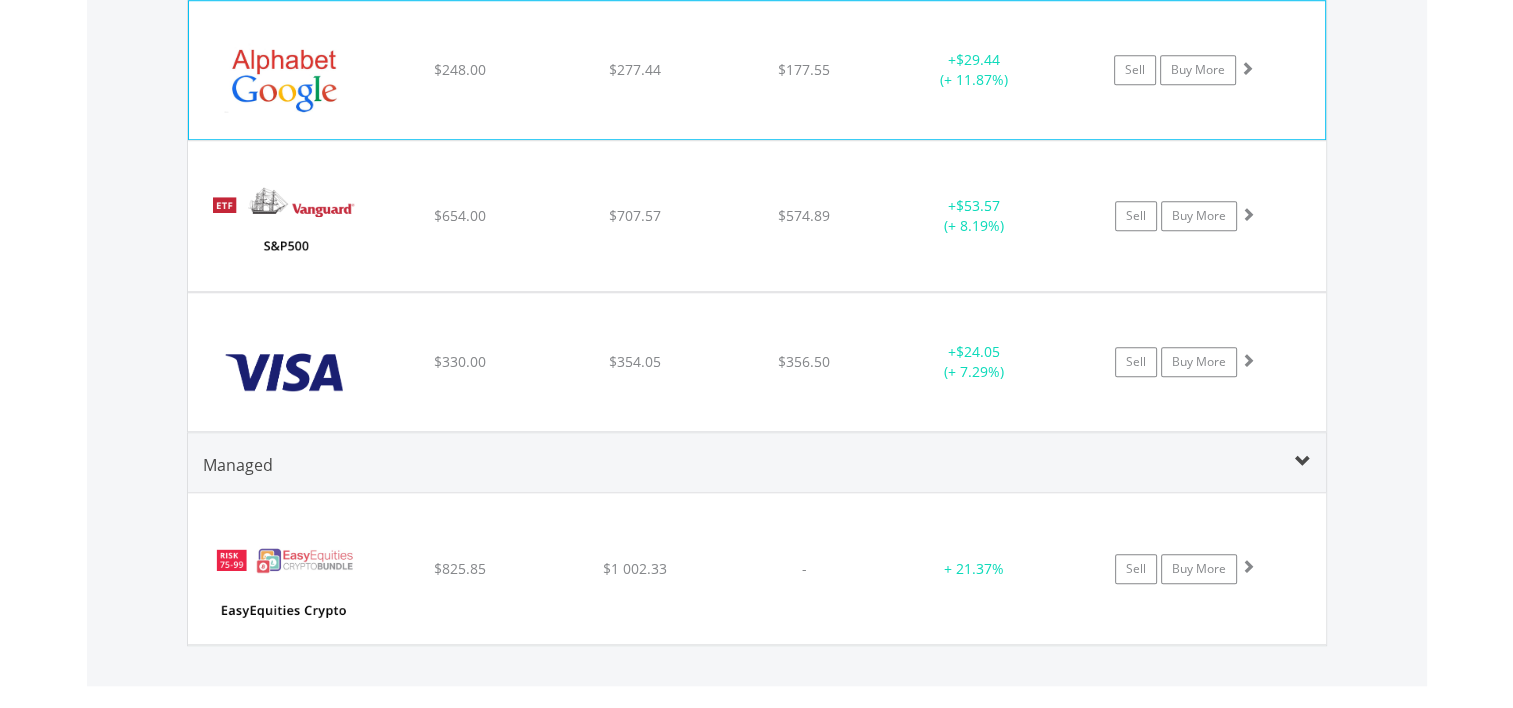 click on "﻿
Alphabet Inc-Cl C
$248.00
$277.44
$177.55
+  $29.44 (+ 11.87%)
Sell
Buy More" at bounding box center (757, 70) 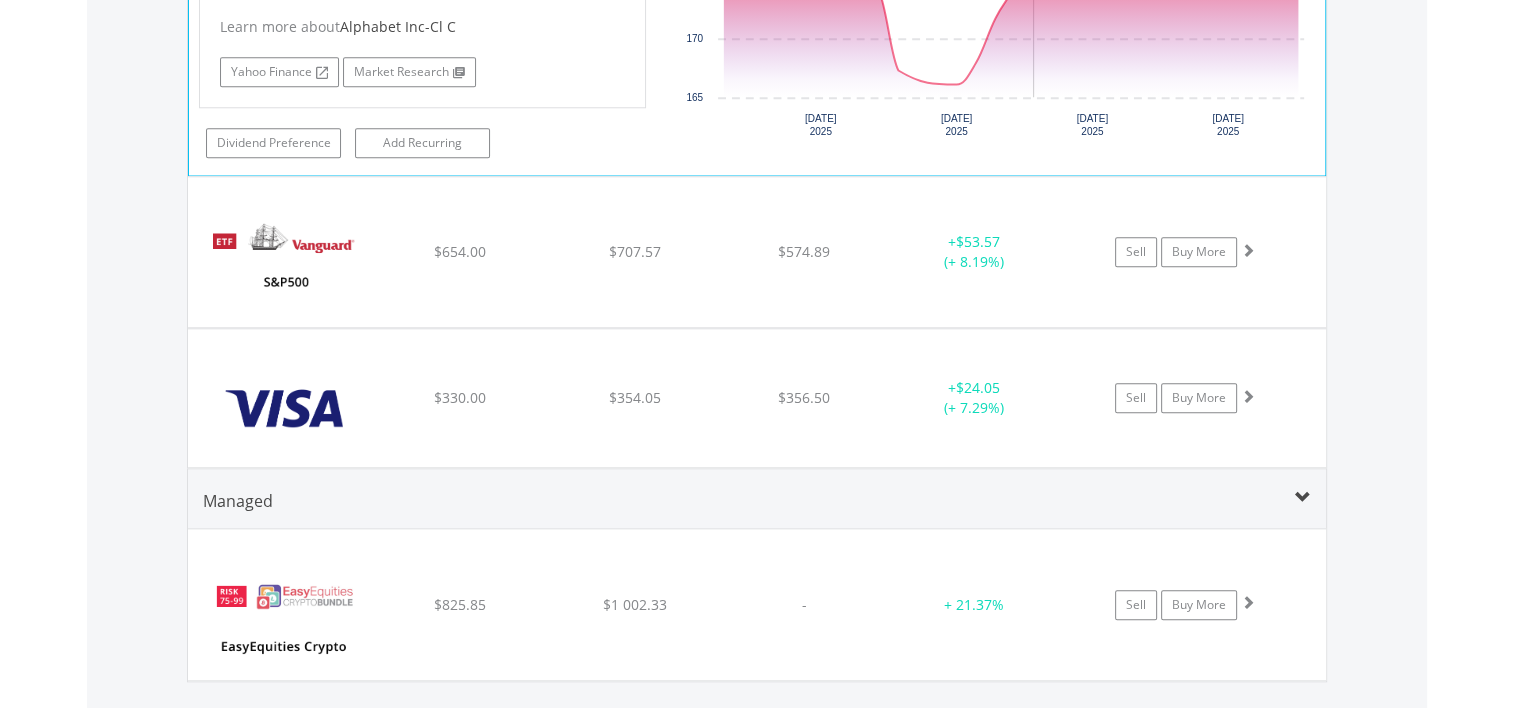 scroll, scrollTop: 1981, scrollLeft: 0, axis: vertical 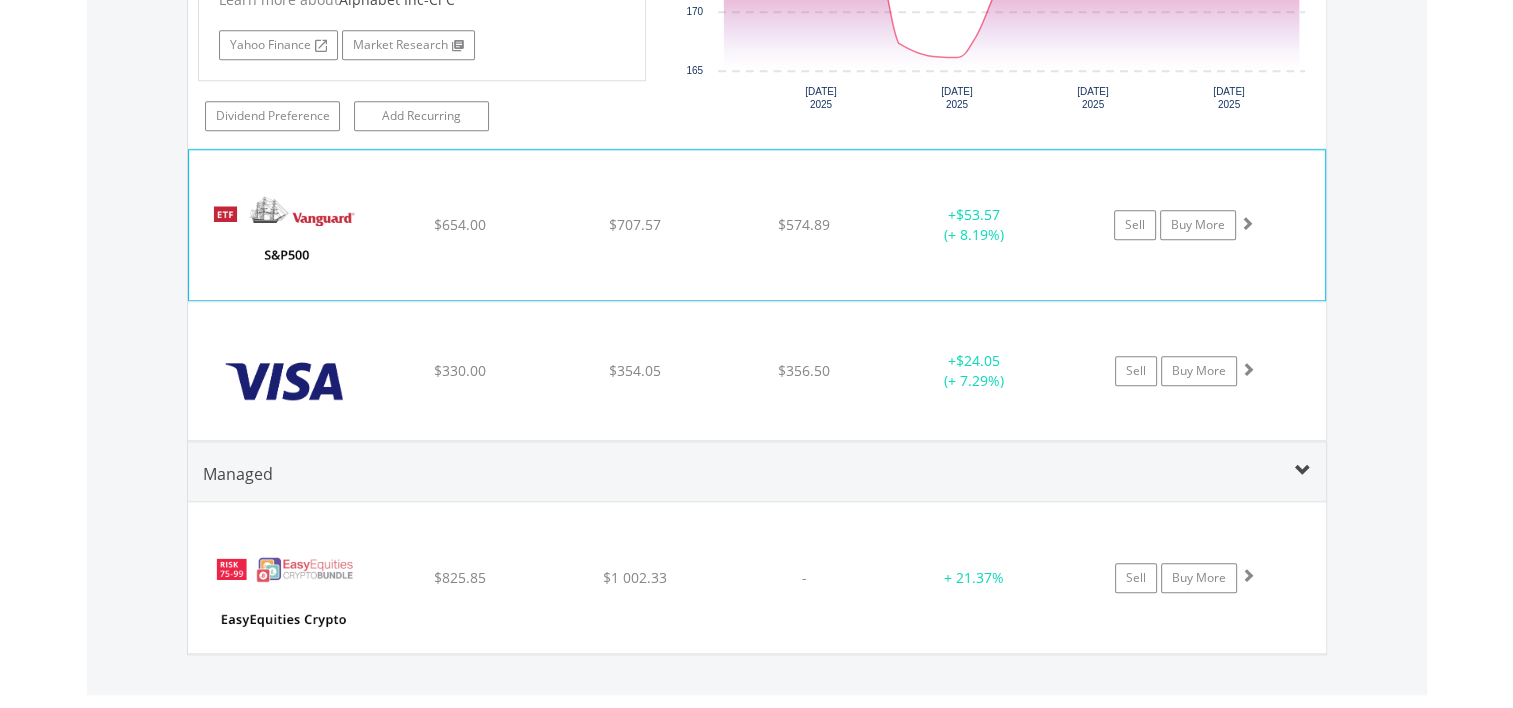 click on "﻿
Vanguard S&P 500 ETF
$654.00
$707.57
$574.89
+  $53.57 (+ 8.19%)
Sell
Buy More" at bounding box center [757, -330] 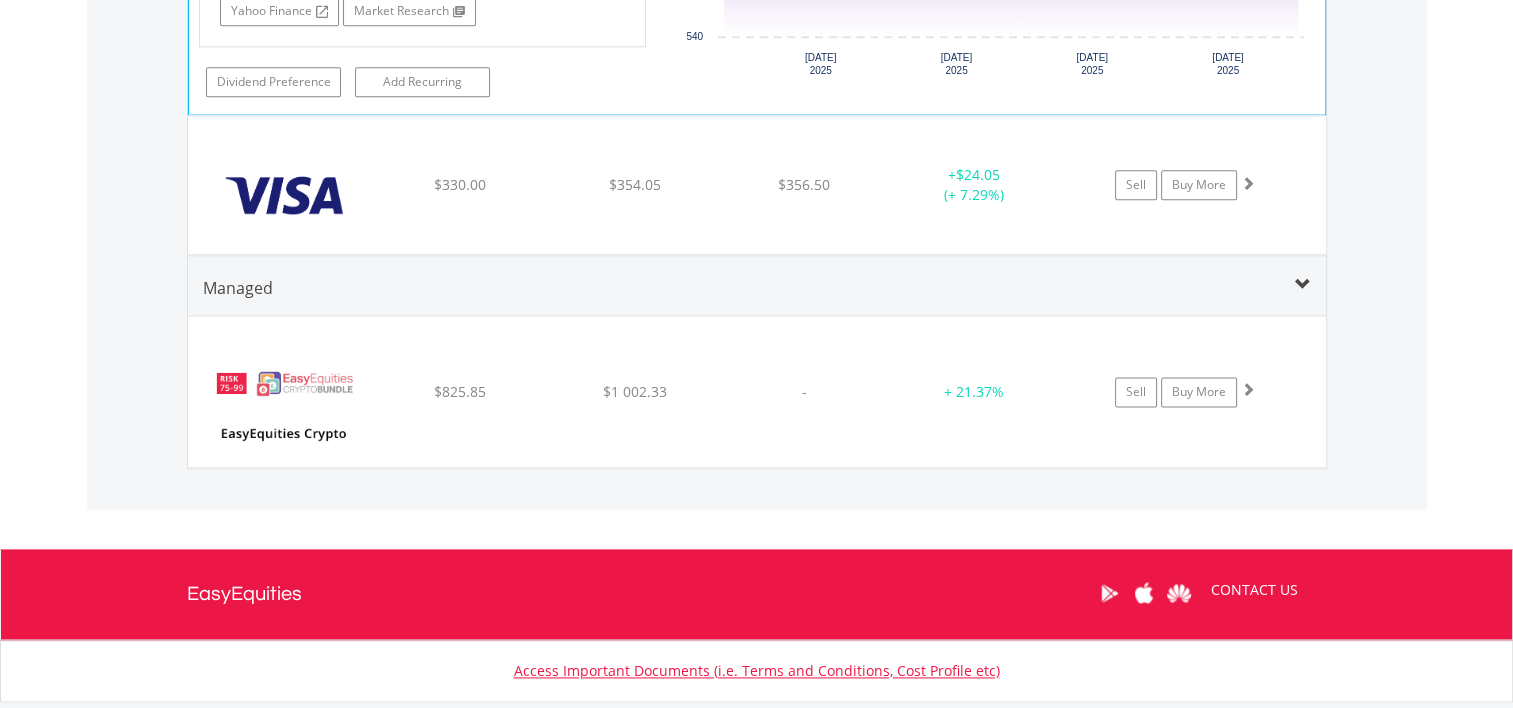 scroll, scrollTop: 2581, scrollLeft: 0, axis: vertical 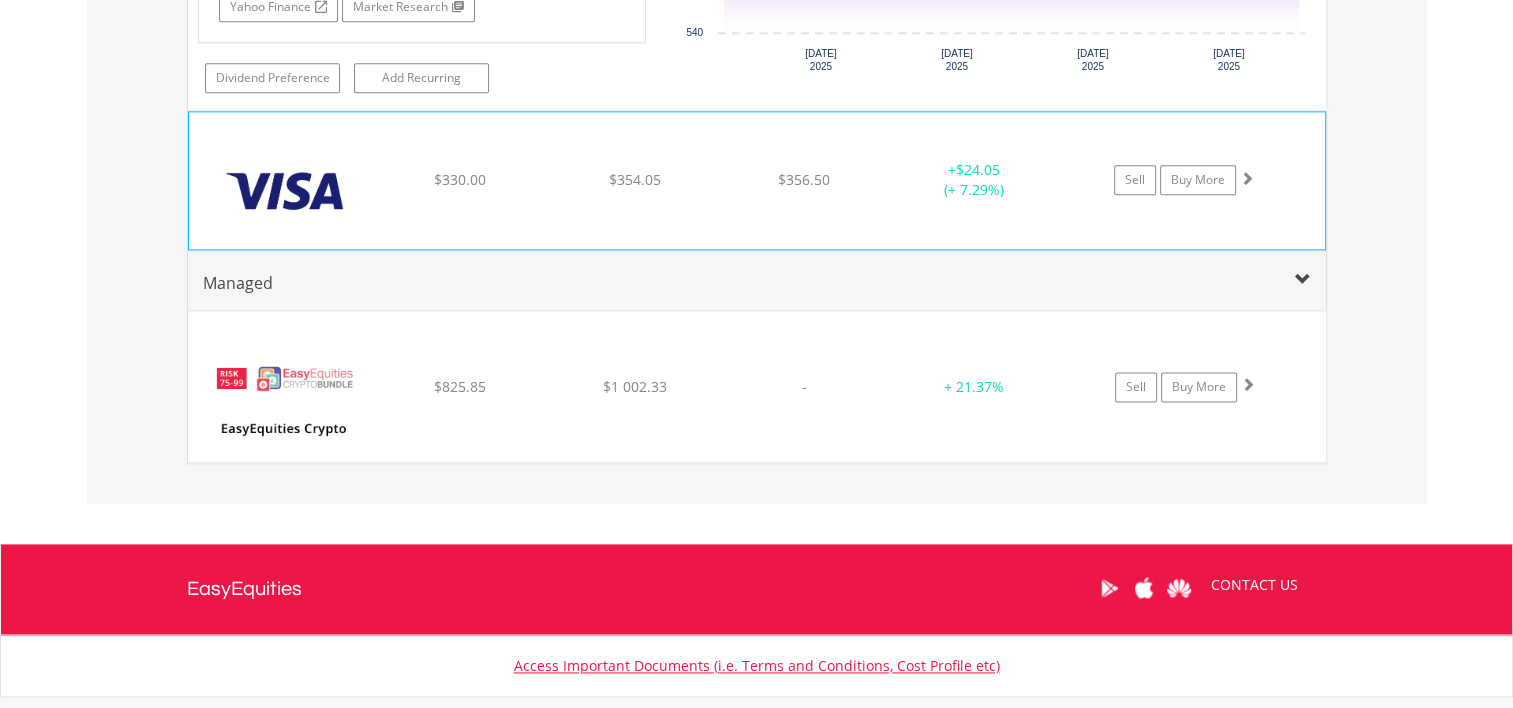 click on "﻿
Visa Inc-Class A Shares
$330.00
$354.05
$356.50
+  $24.05 (+ 7.29%)
Sell
Buy More" at bounding box center [757, -930] 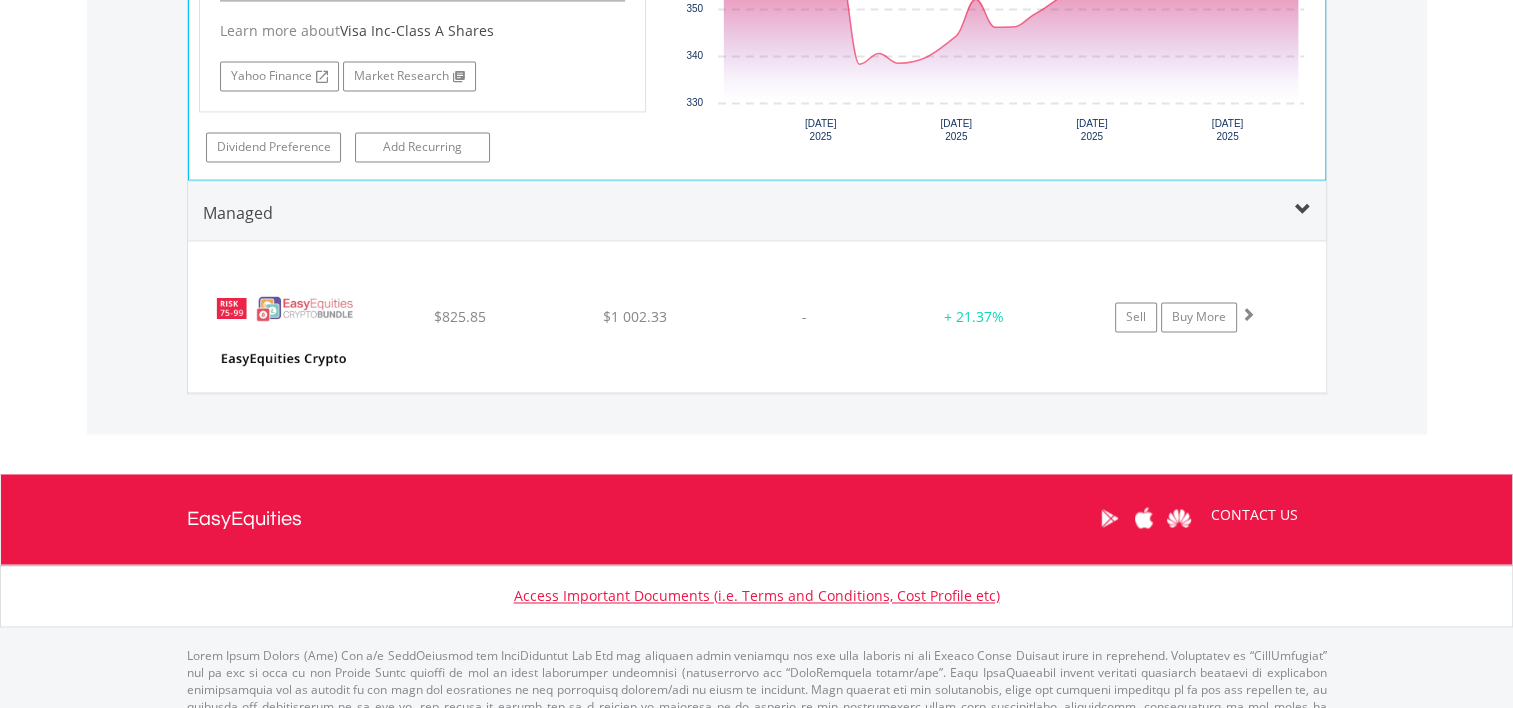 scroll, scrollTop: 3081, scrollLeft: 0, axis: vertical 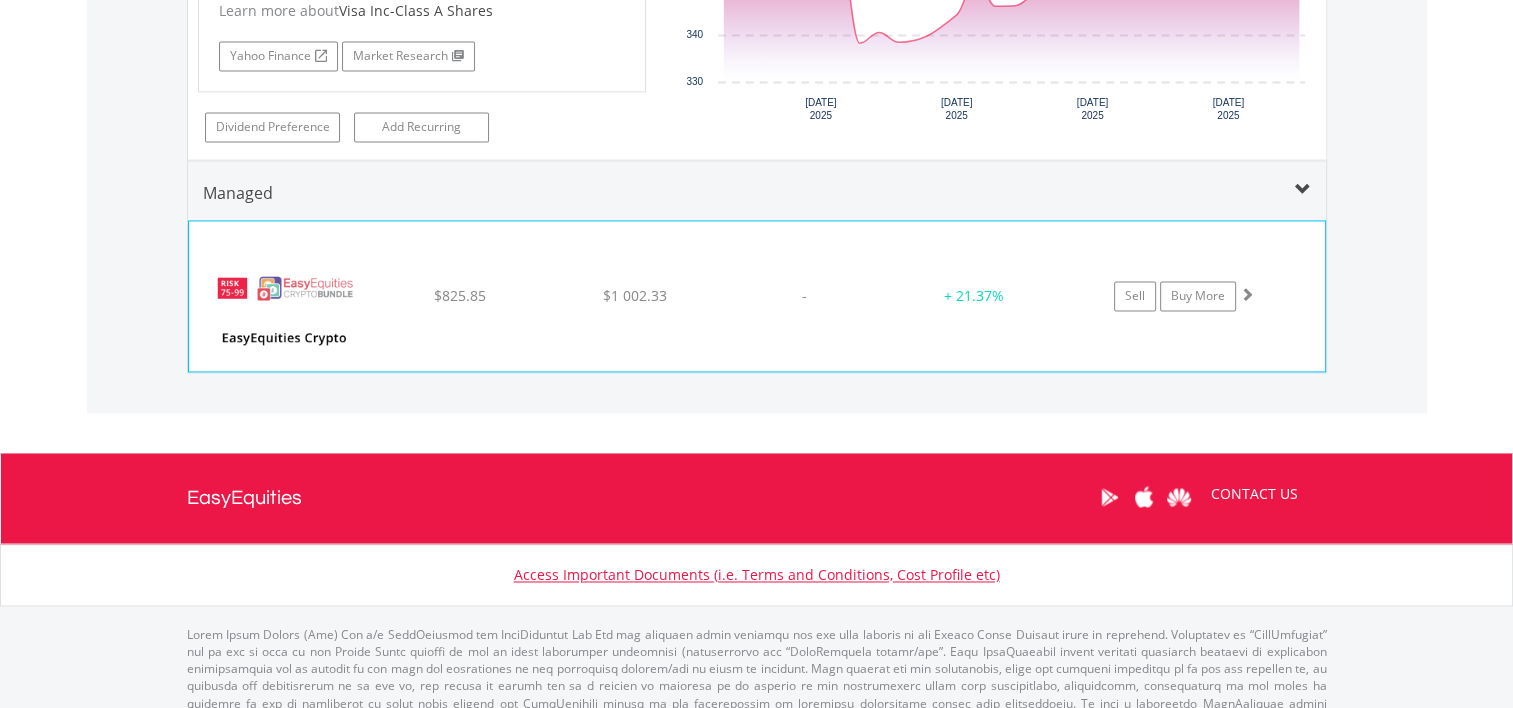 click on "+ 21.37%" at bounding box center [973, 296] 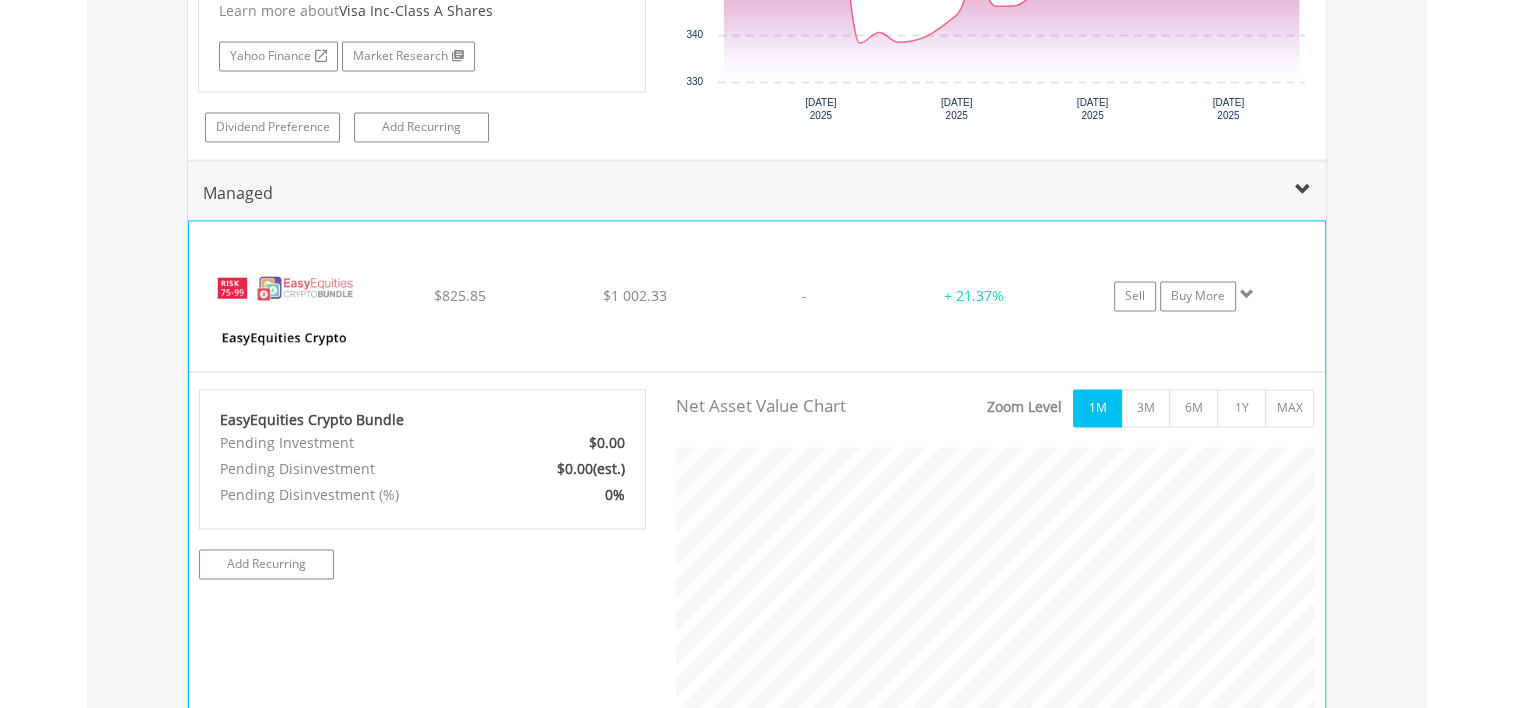 scroll, scrollTop: 999592, scrollLeft: 999331, axis: both 